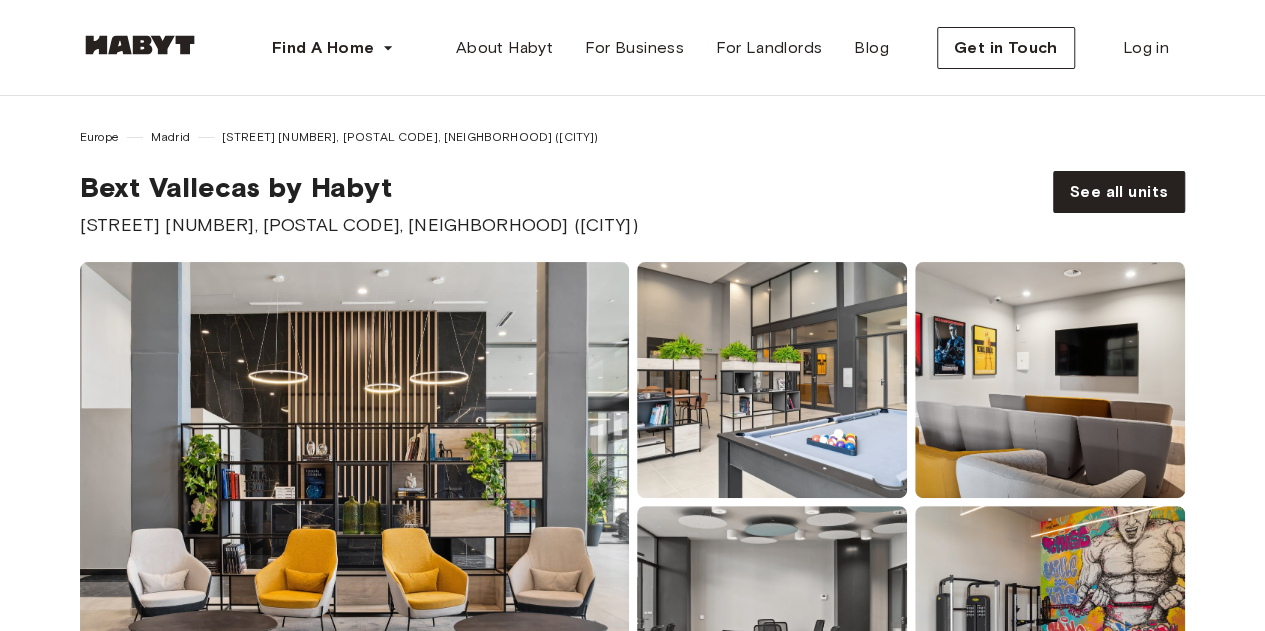 scroll, scrollTop: 216, scrollLeft: 0, axis: vertical 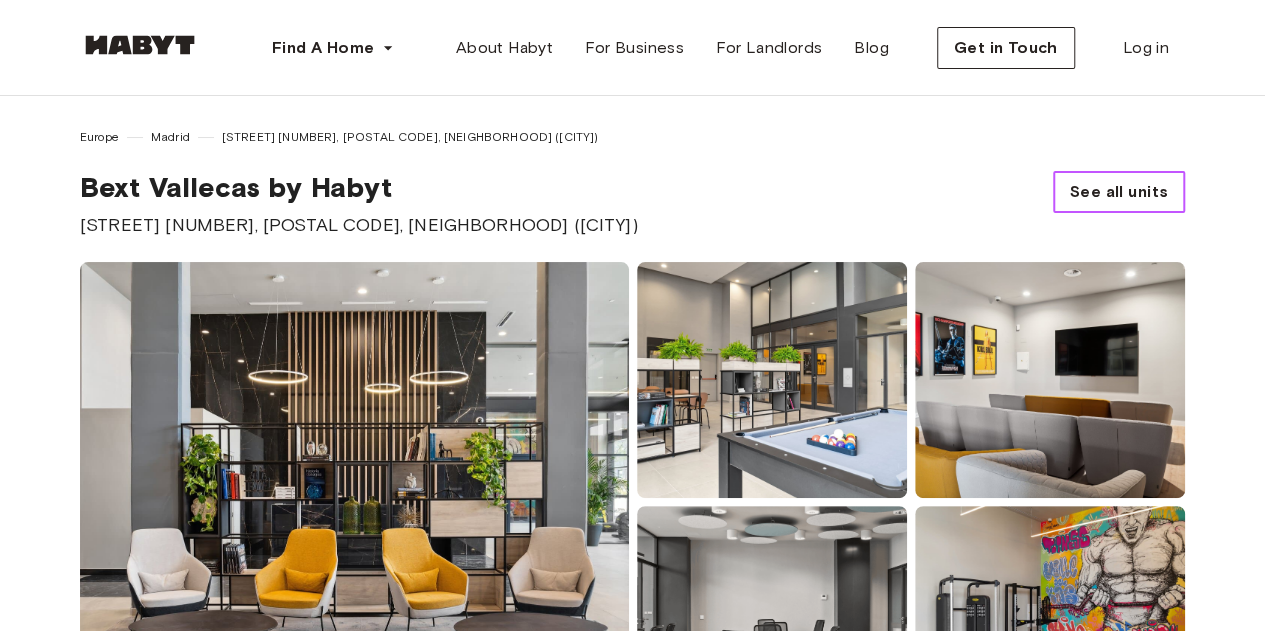 click on "See all units" at bounding box center (1119, 192) 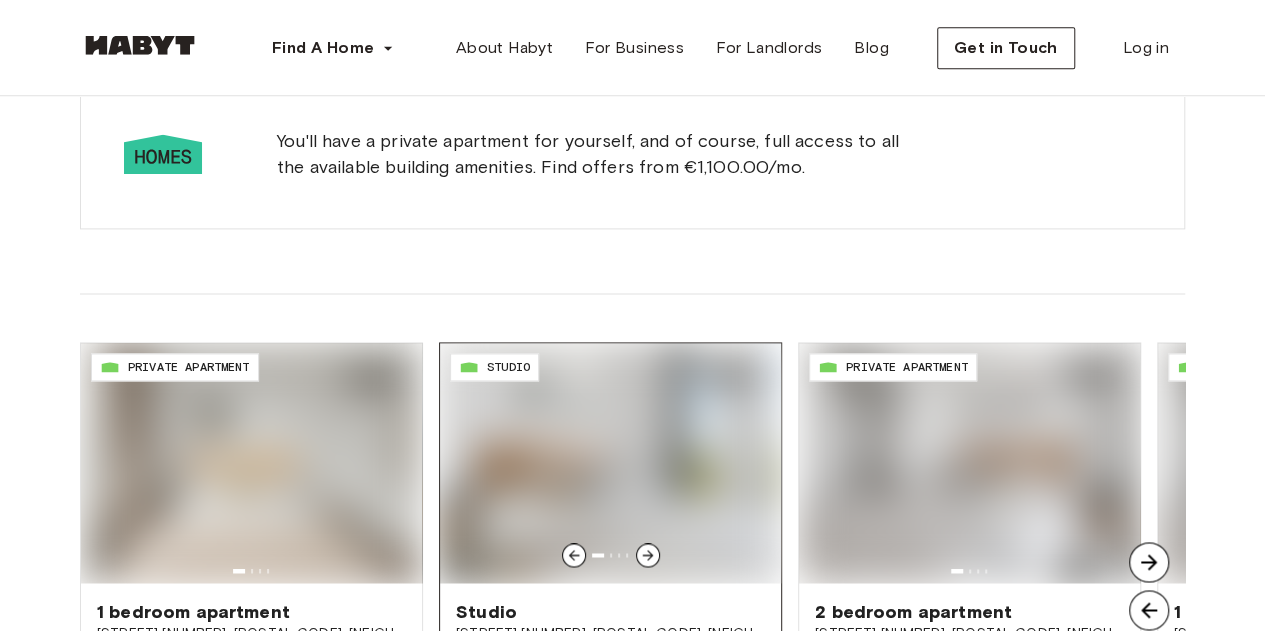 scroll, scrollTop: 1552, scrollLeft: 0, axis: vertical 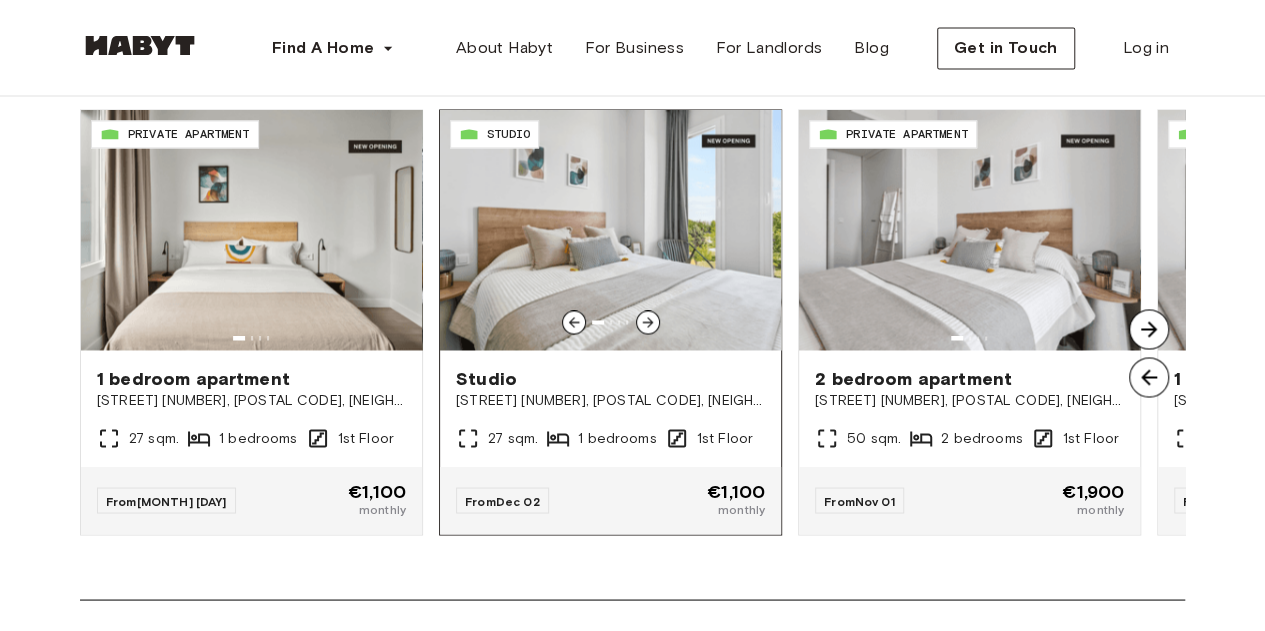 click on "[STREET] [POSTAL_CODE],Vallecas ([CITY])" at bounding box center (610, 400) 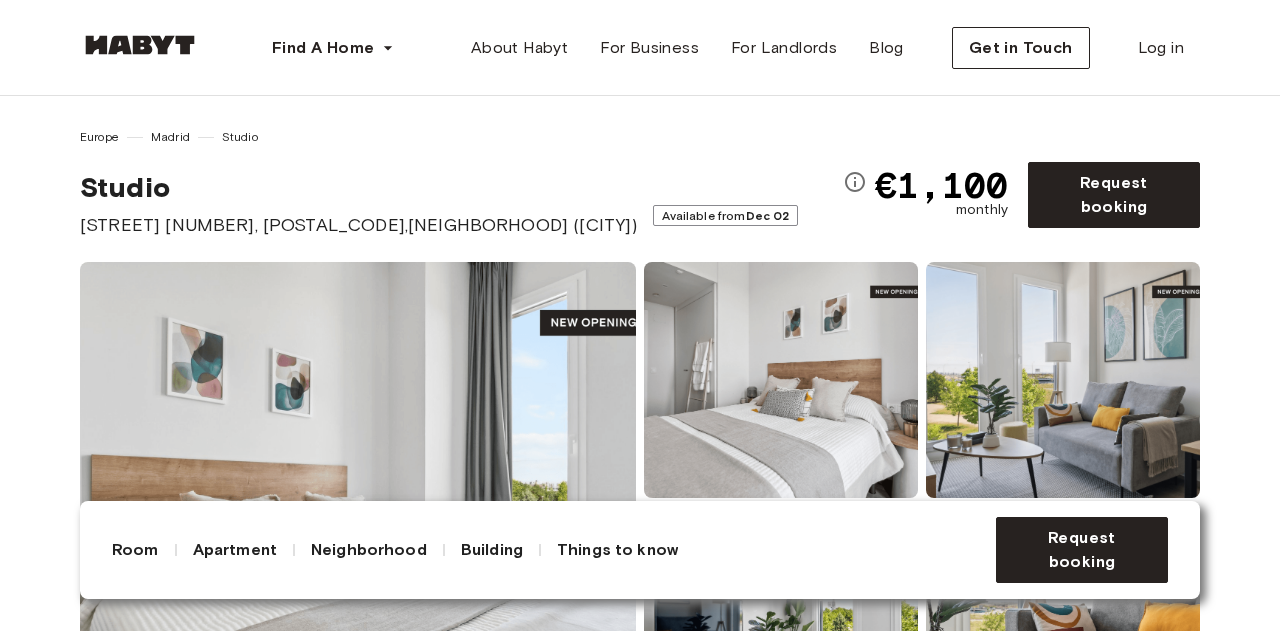 scroll, scrollTop: 0, scrollLeft: 0, axis: both 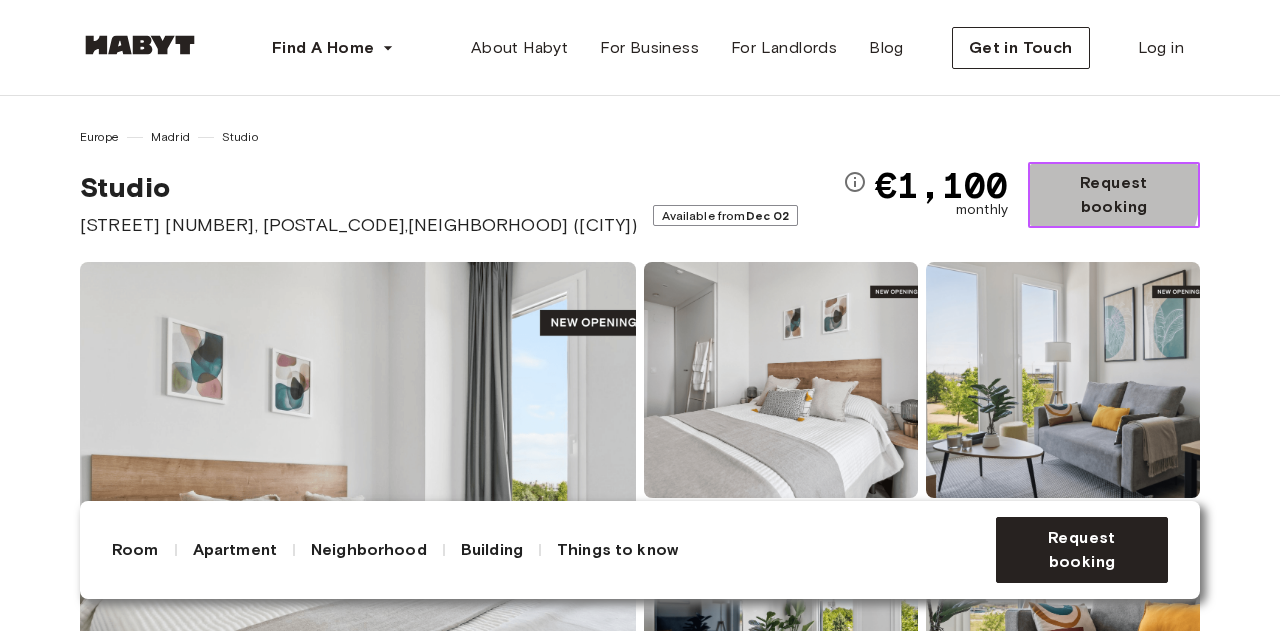 click on "Request booking" at bounding box center [1114, 195] 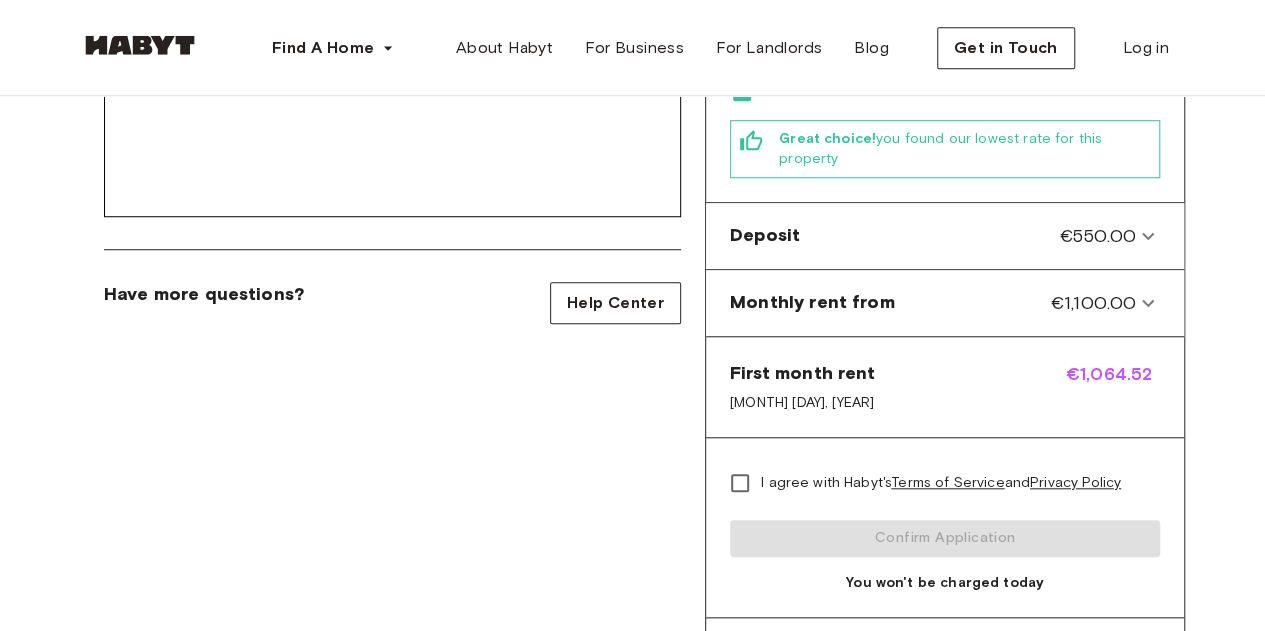 scroll, scrollTop: 933, scrollLeft: 0, axis: vertical 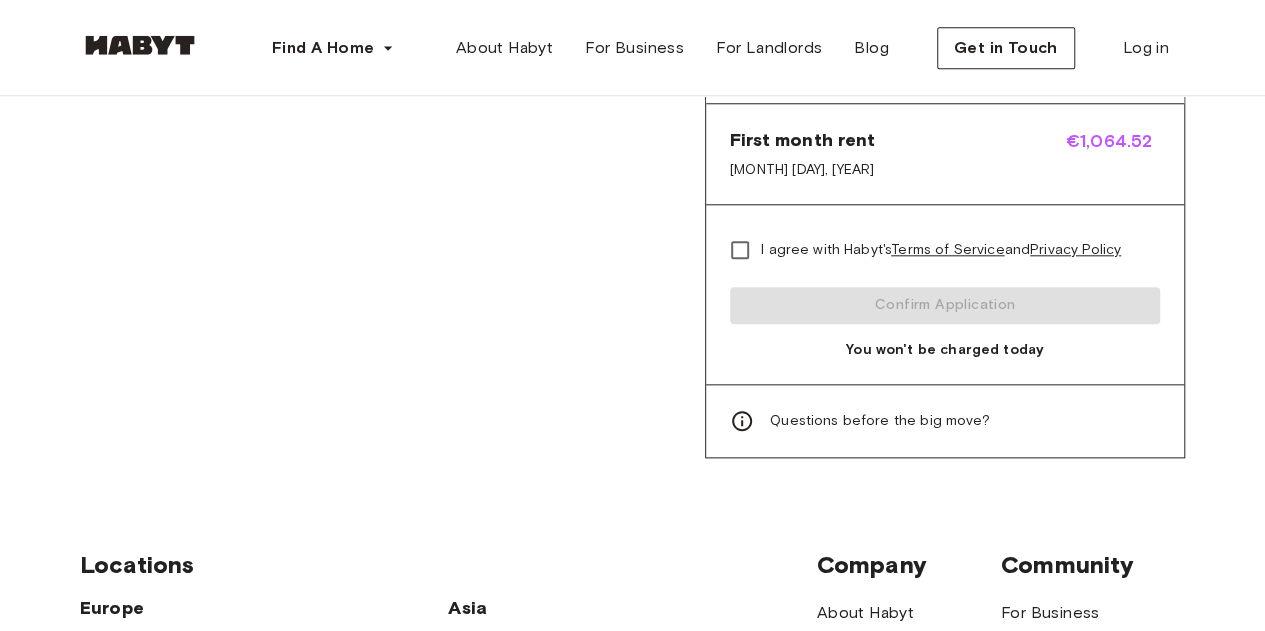 click on "Terms of Service" at bounding box center [947, 249] 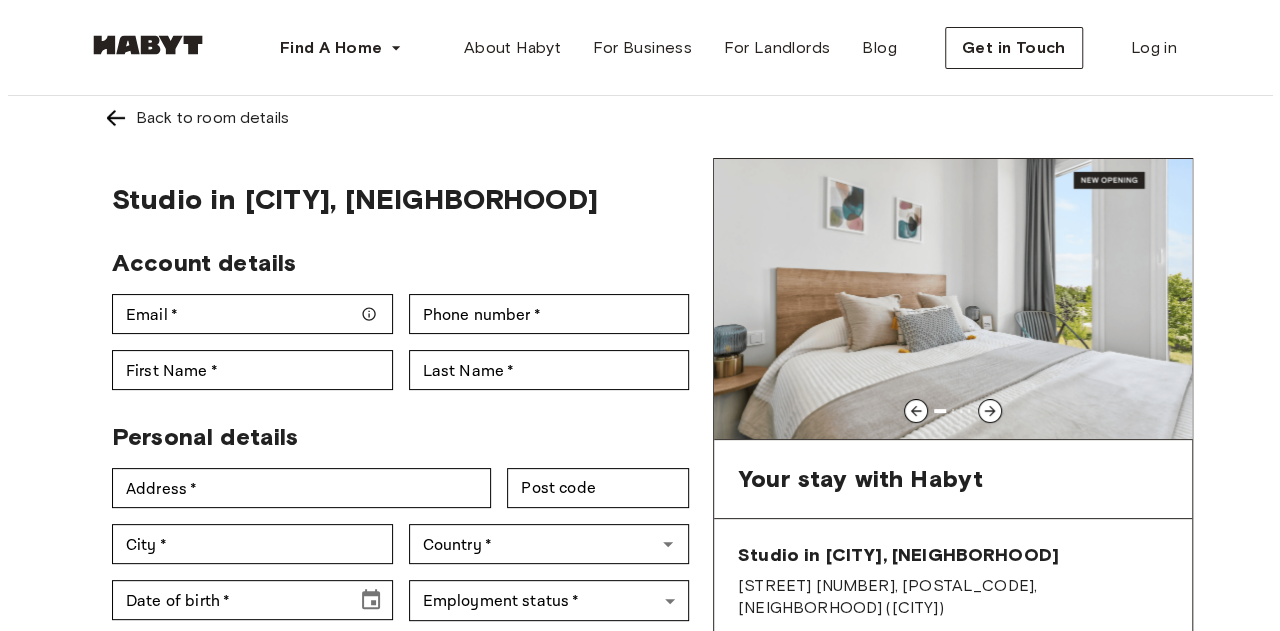scroll, scrollTop: 0, scrollLeft: 0, axis: both 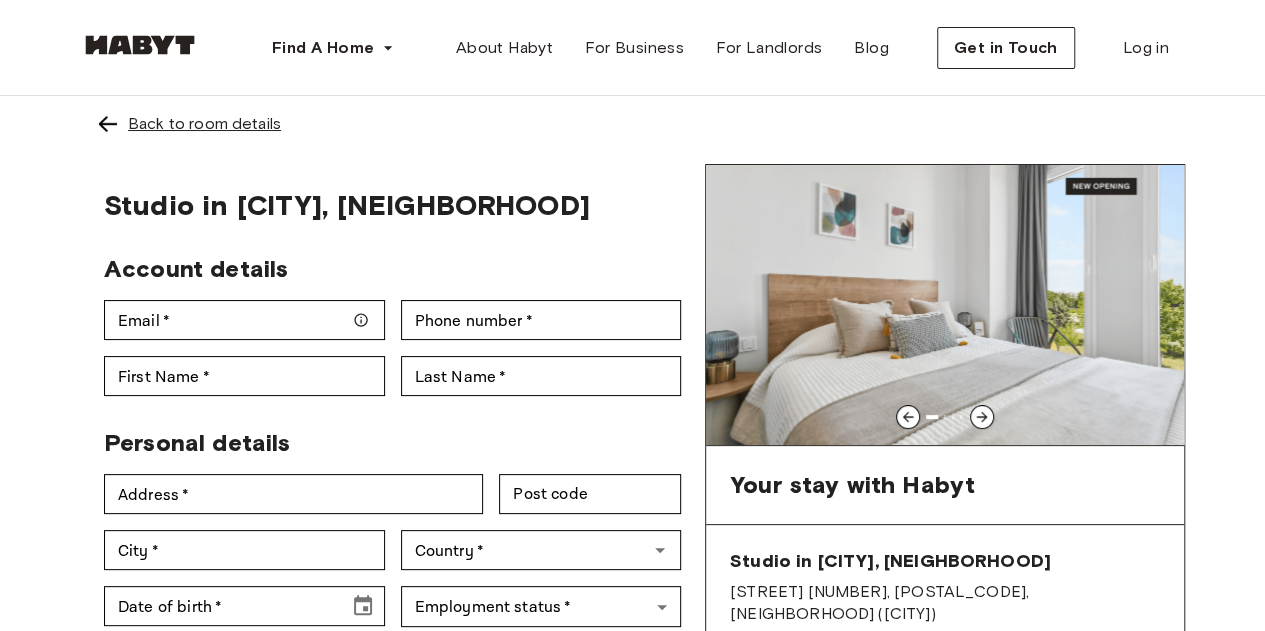 click on "Back to room details" at bounding box center [204, 124] 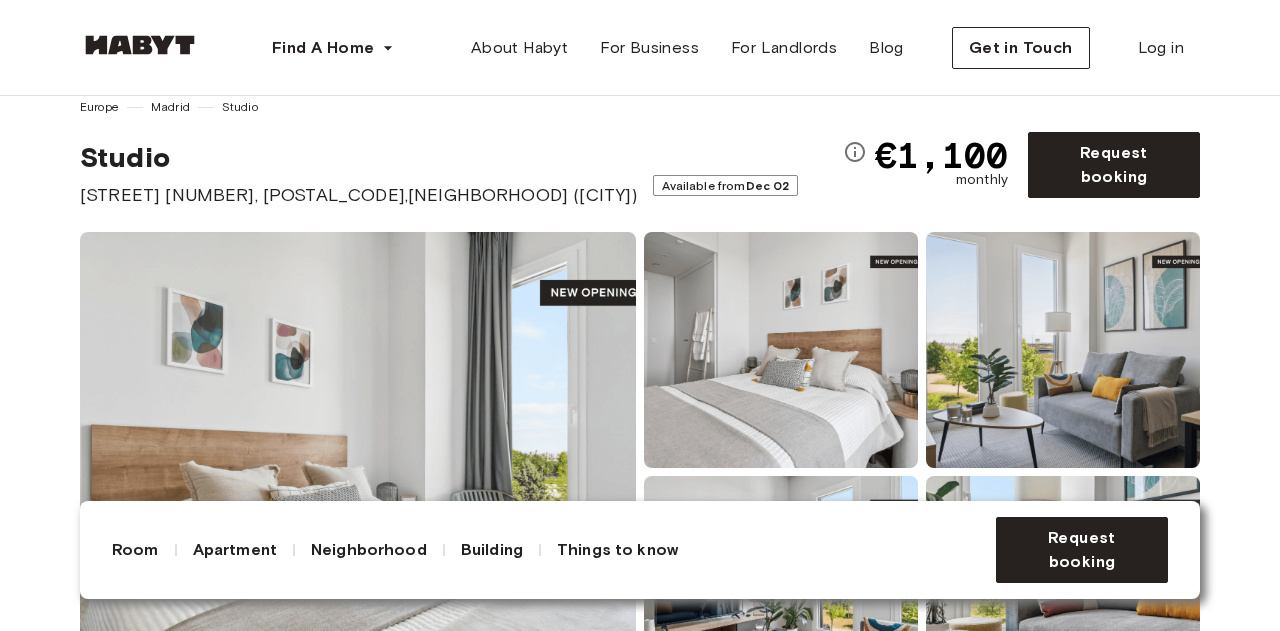 scroll, scrollTop: 233, scrollLeft: 0, axis: vertical 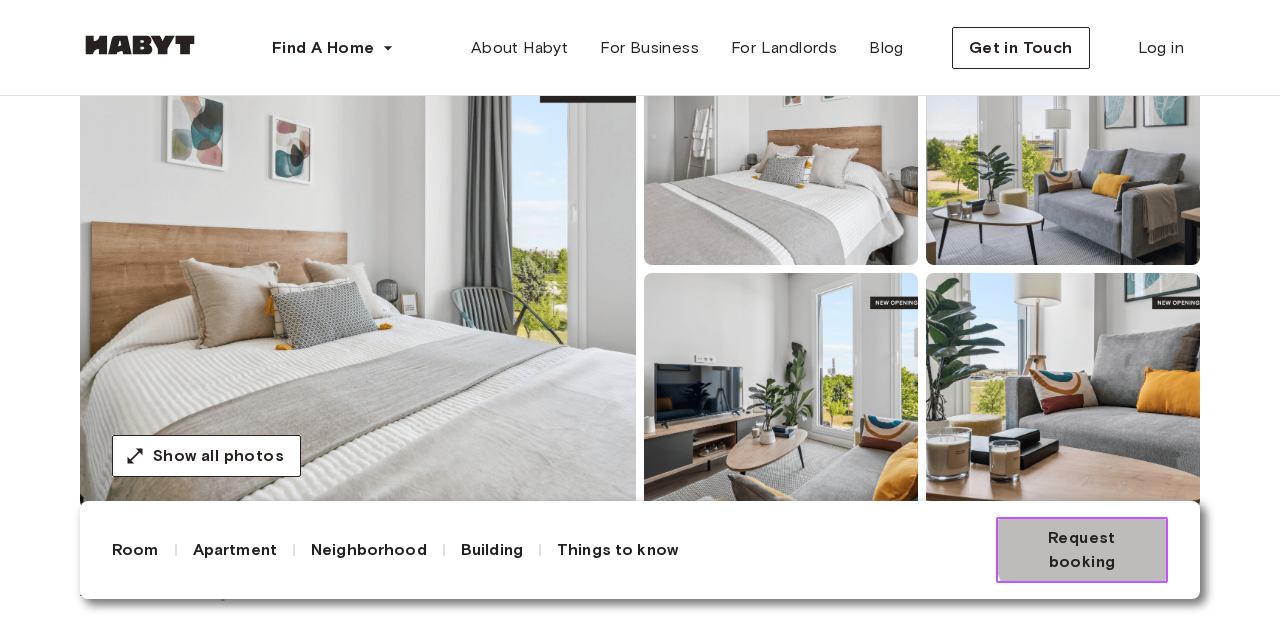 click on "Request booking" at bounding box center [1082, 550] 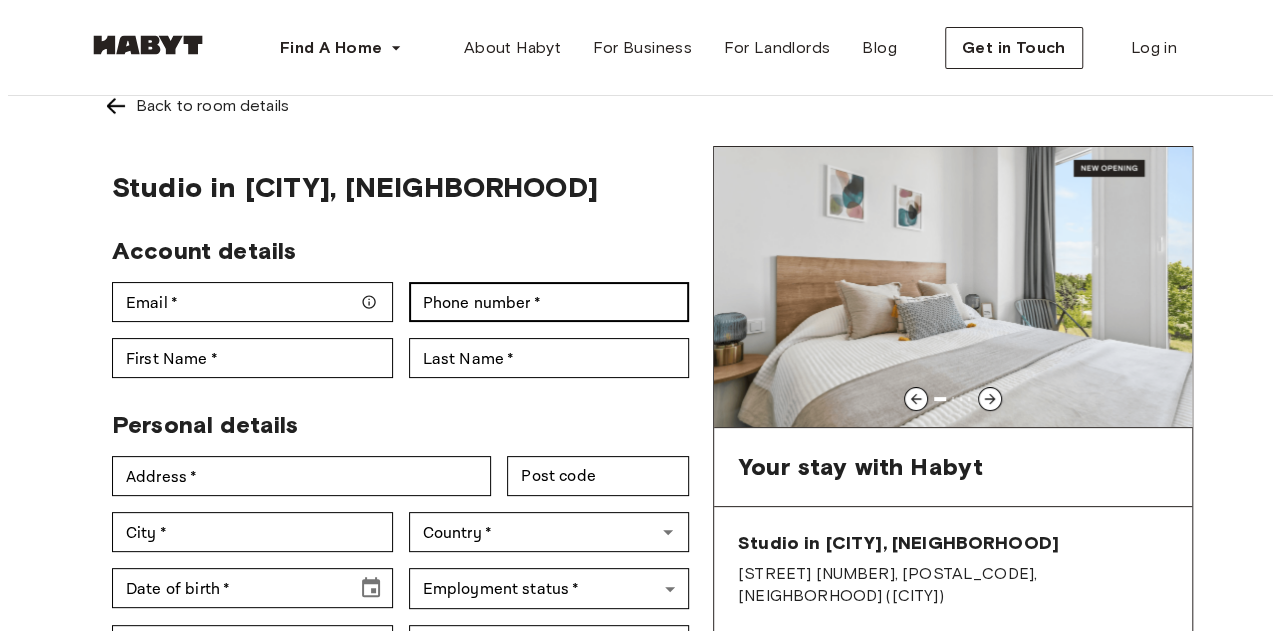 scroll, scrollTop: 0, scrollLeft: 0, axis: both 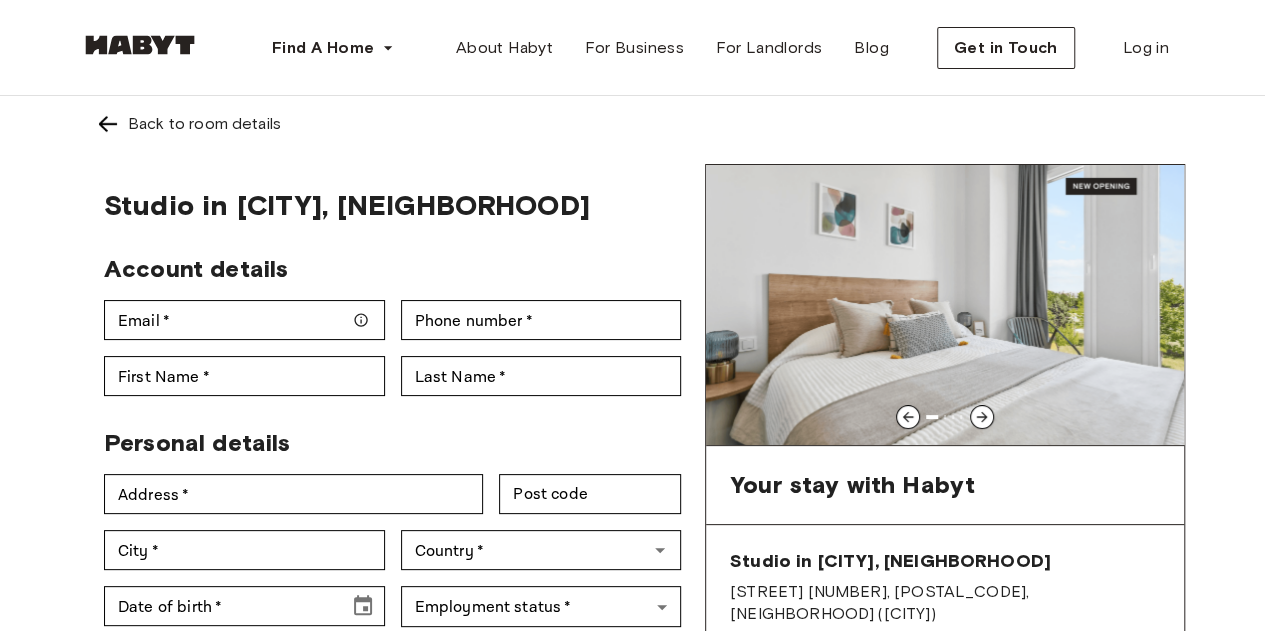 click at bounding box center [108, 124] 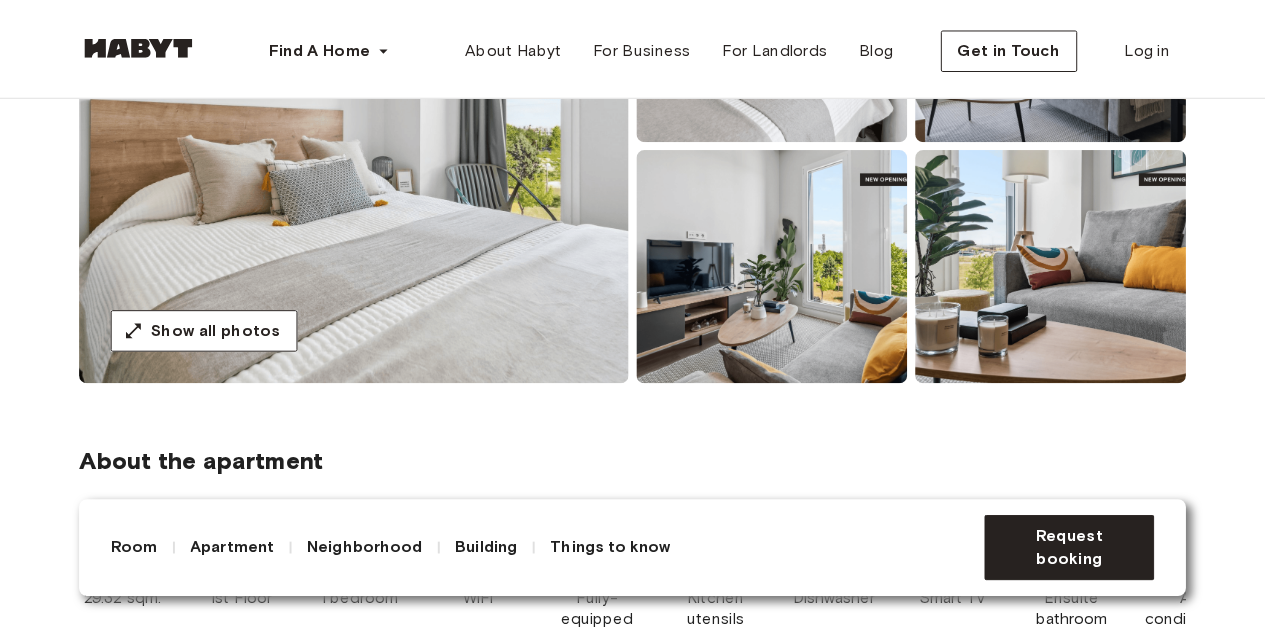 scroll, scrollTop: 0, scrollLeft: 0, axis: both 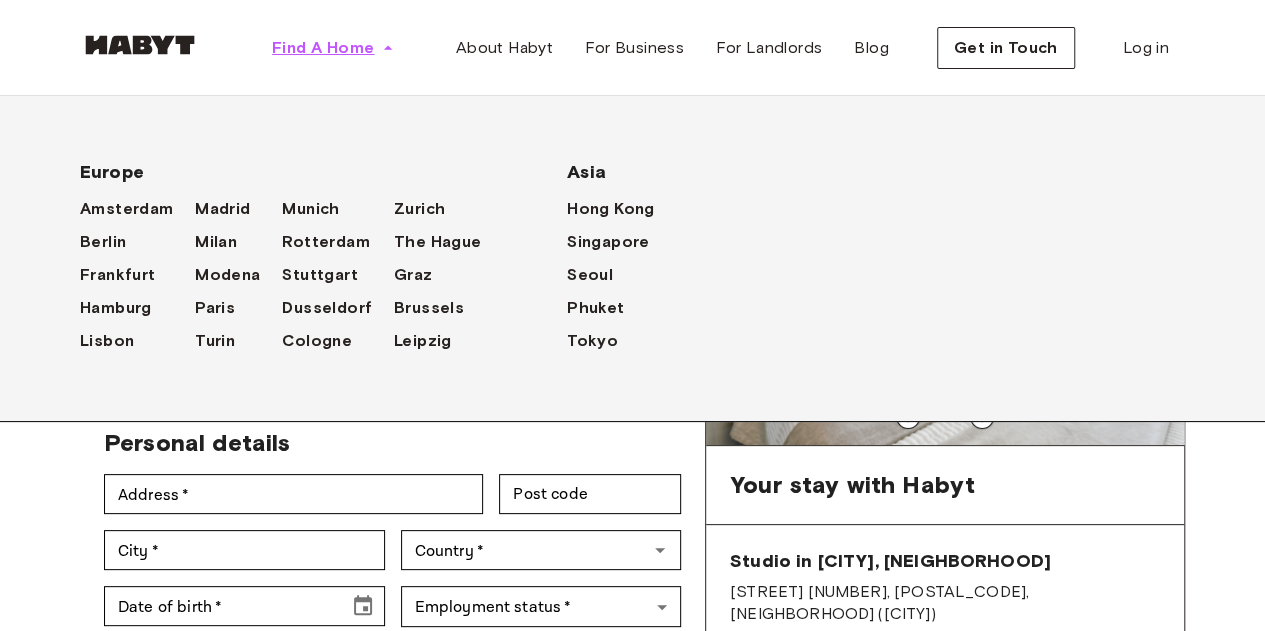 click on "Find A Home" at bounding box center [323, 48] 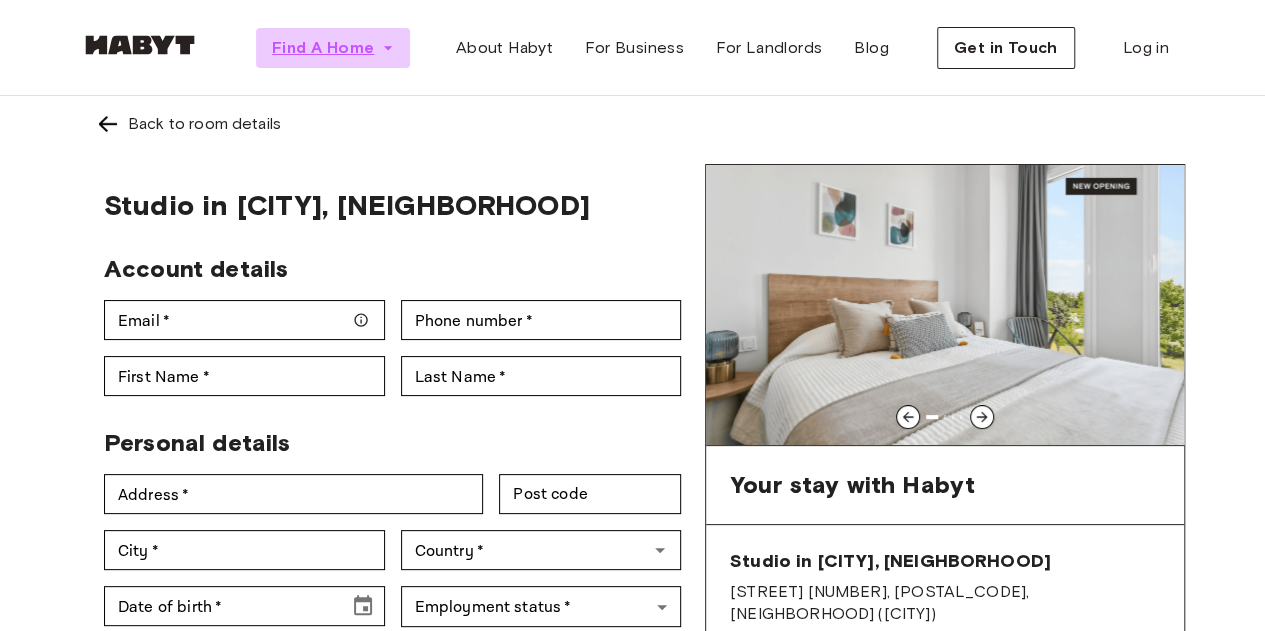 click on "Find A Home" at bounding box center (323, 48) 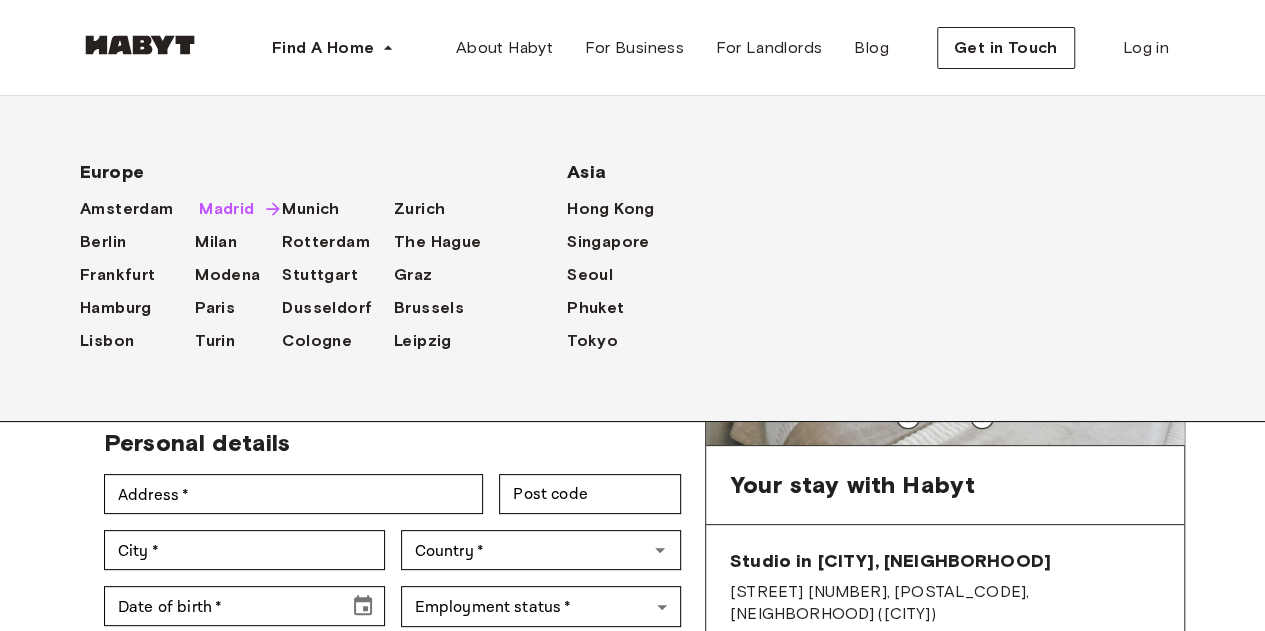 click on "Madrid" at bounding box center (226, 209) 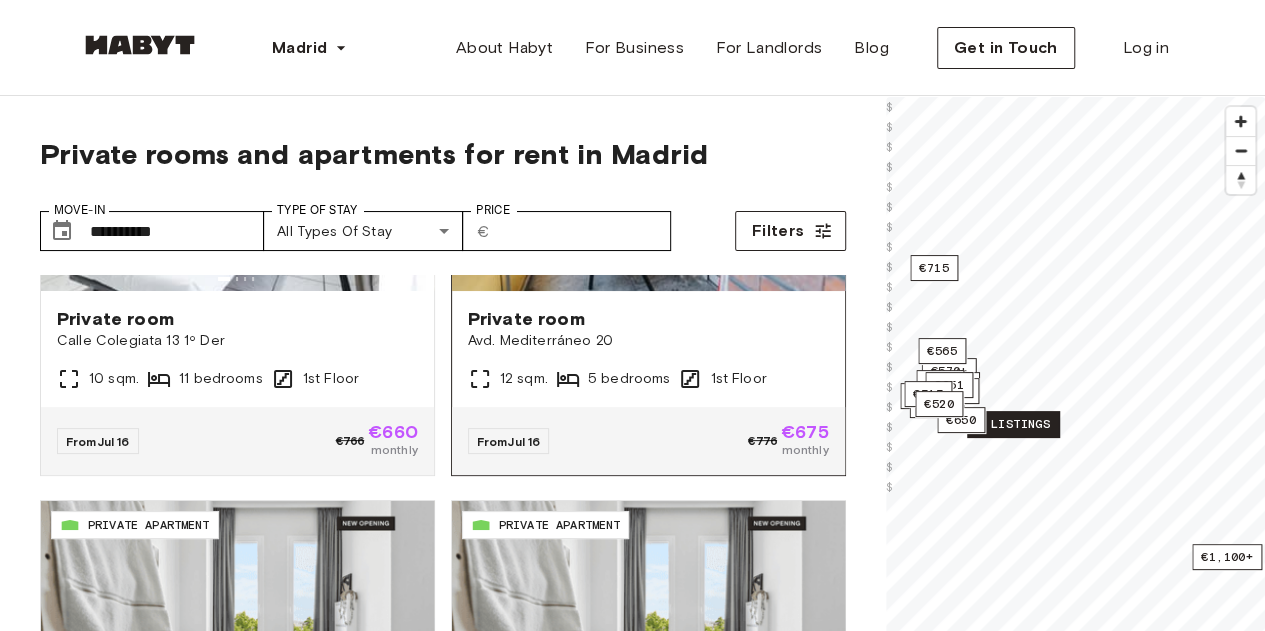 scroll, scrollTop: 233, scrollLeft: 0, axis: vertical 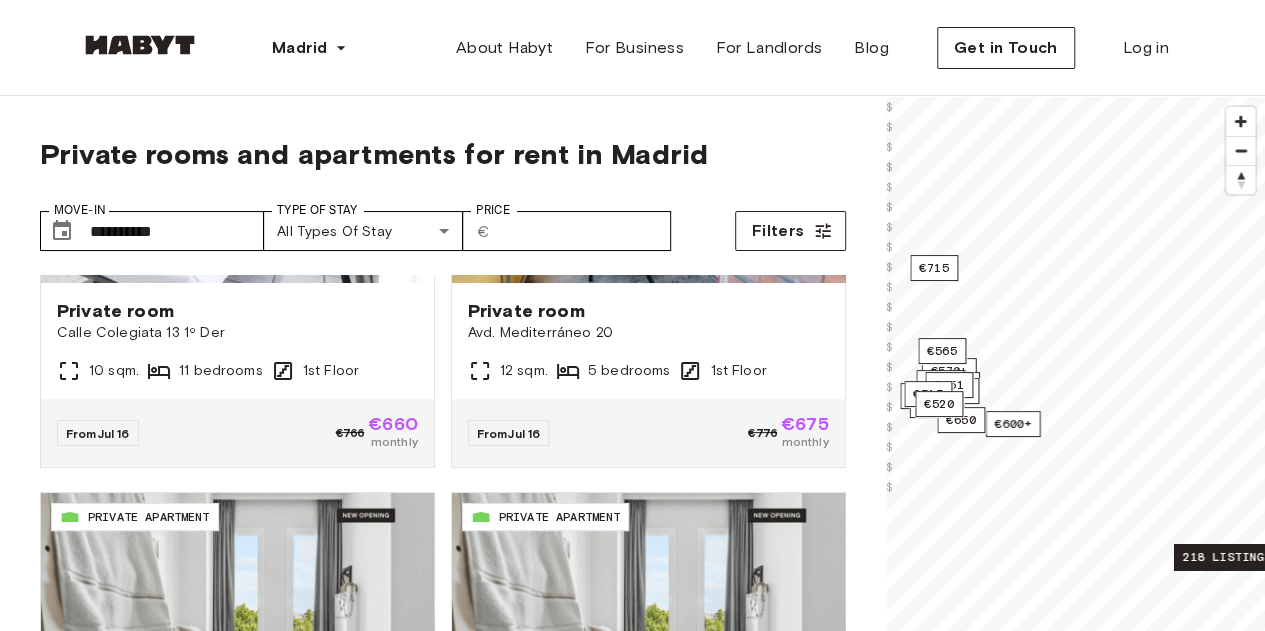click on "218 listings" at bounding box center (1226, 557) 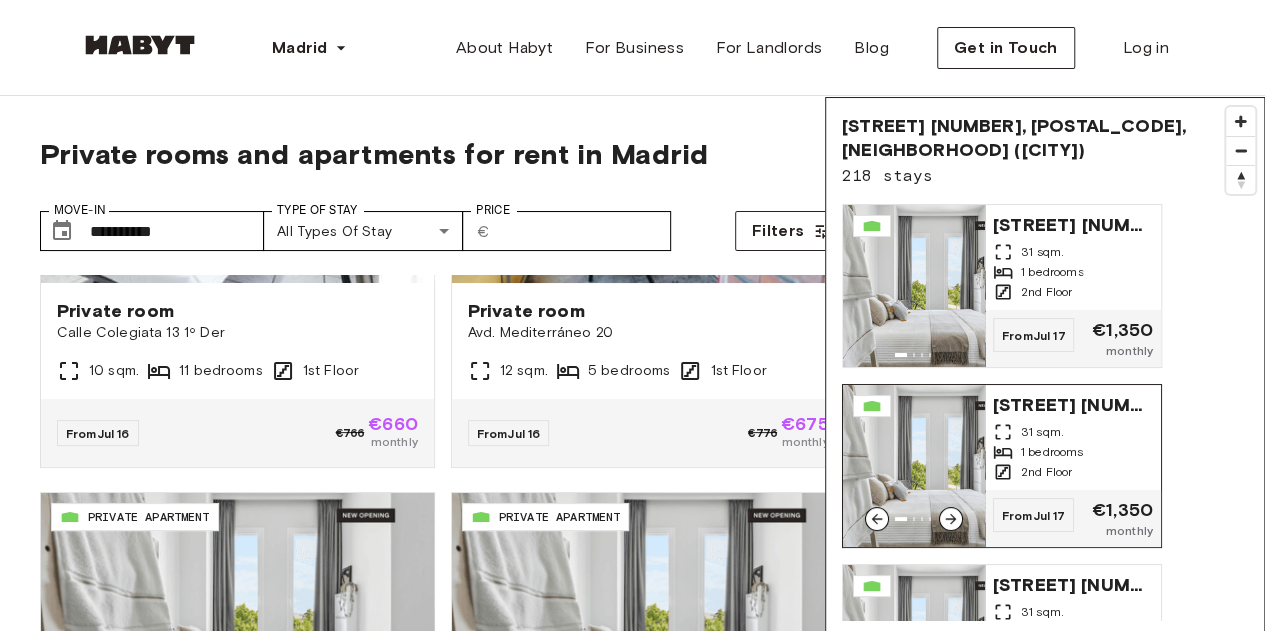 click on "Jul 17" at bounding box center [1049, 515] 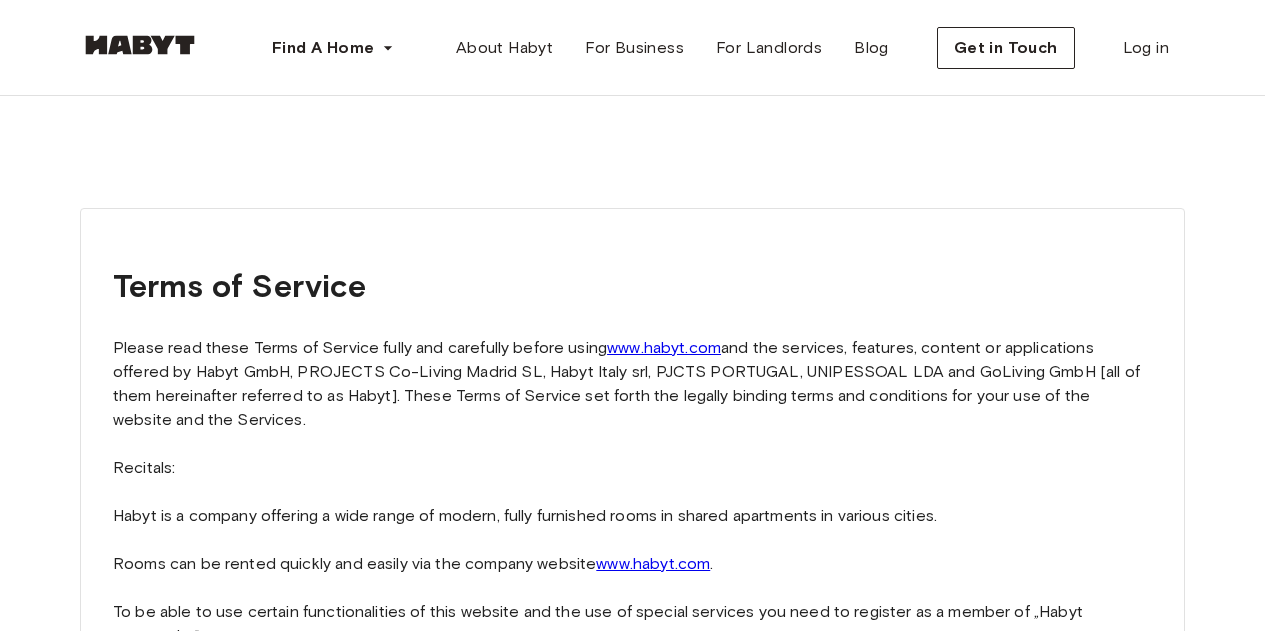 scroll, scrollTop: 0, scrollLeft: 0, axis: both 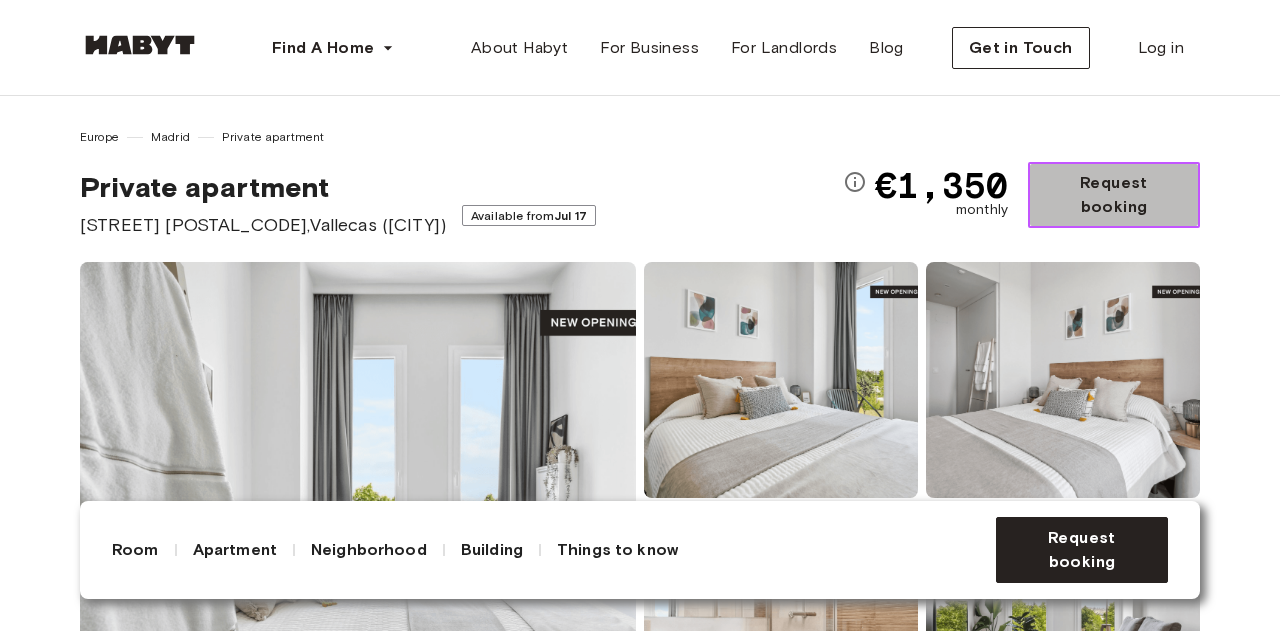 click on "Request booking" at bounding box center [1114, 195] 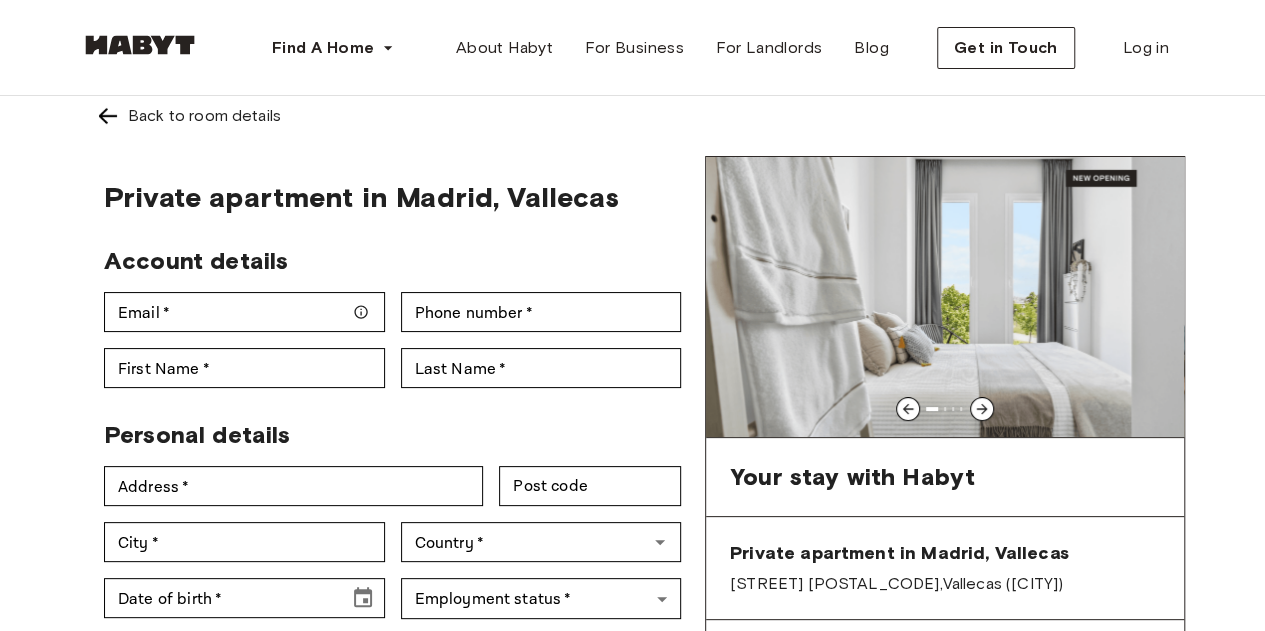 scroll, scrollTop: 0, scrollLeft: 0, axis: both 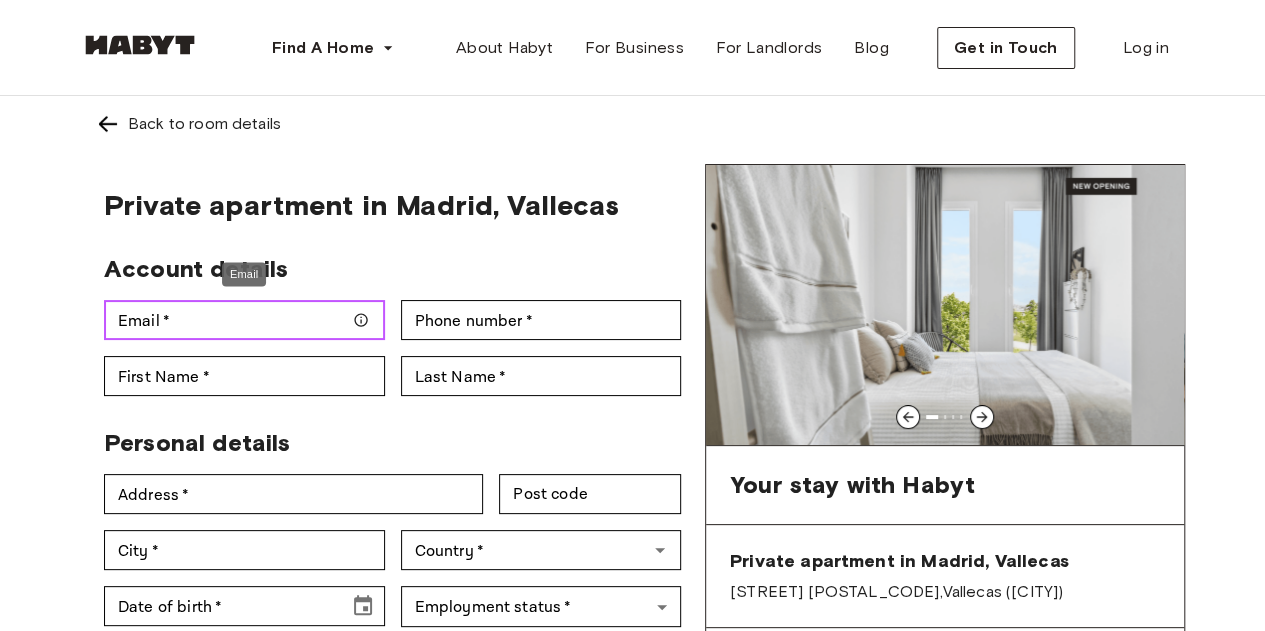 click on "Email   *" at bounding box center [244, 320] 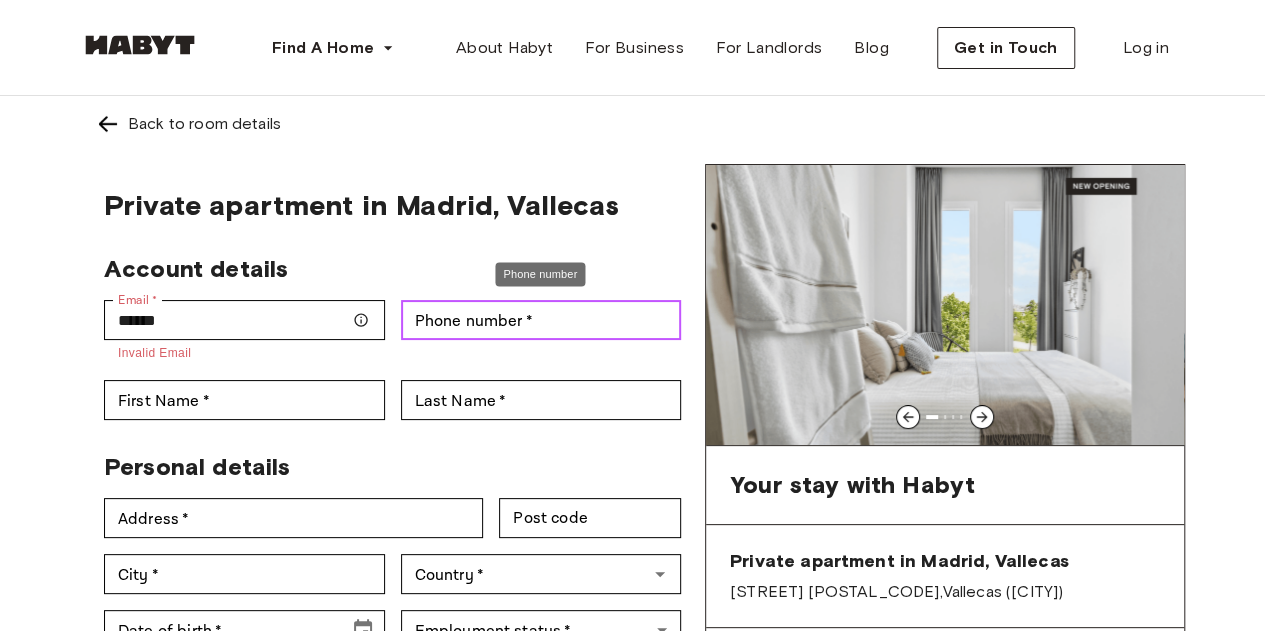 click on "Phone number   *" at bounding box center [541, 320] 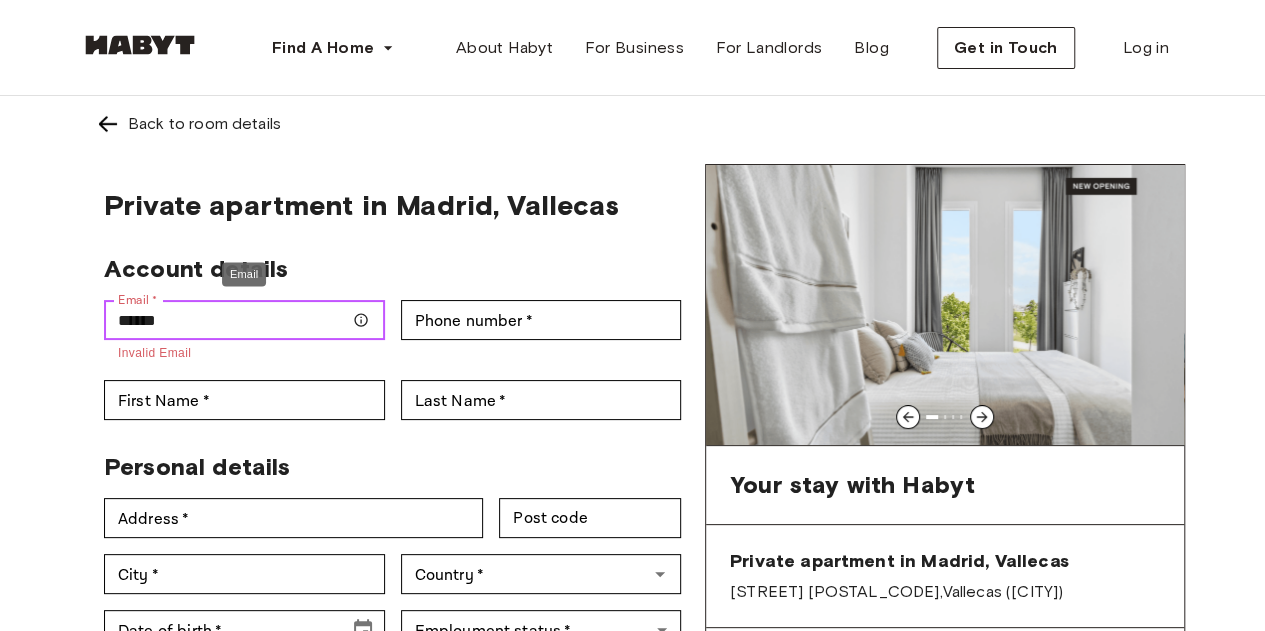 drag, startPoint x: 218, startPoint y: 331, endPoint x: 5, endPoint y: 277, distance: 219.73848 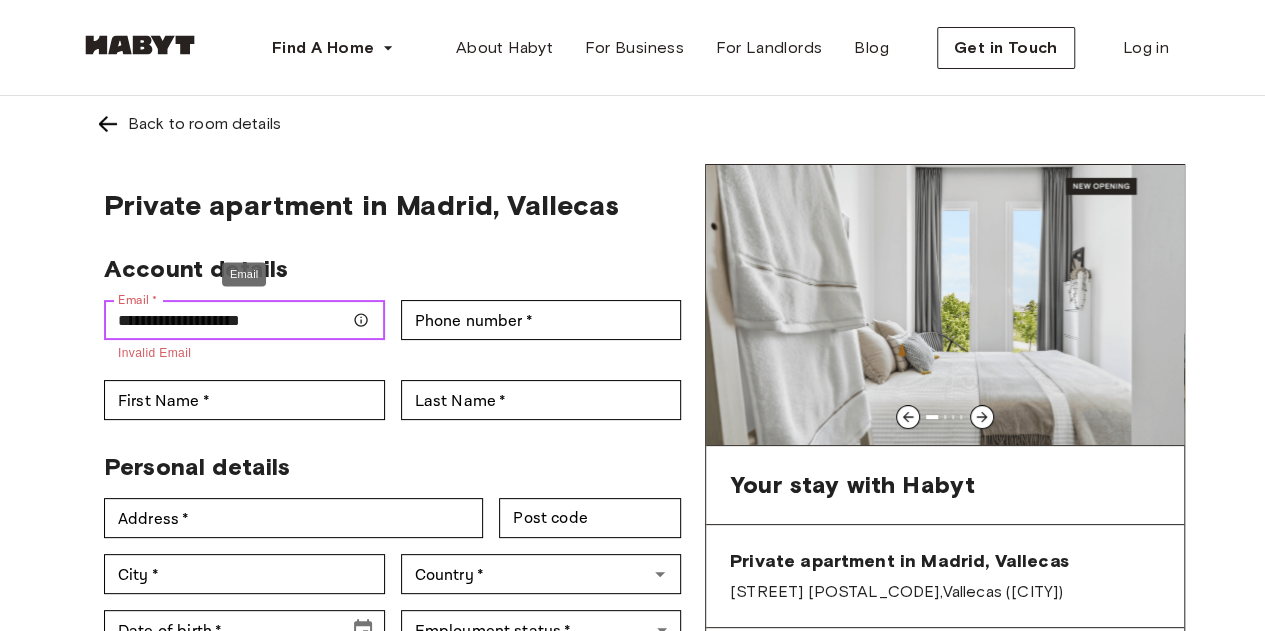 type on "**********" 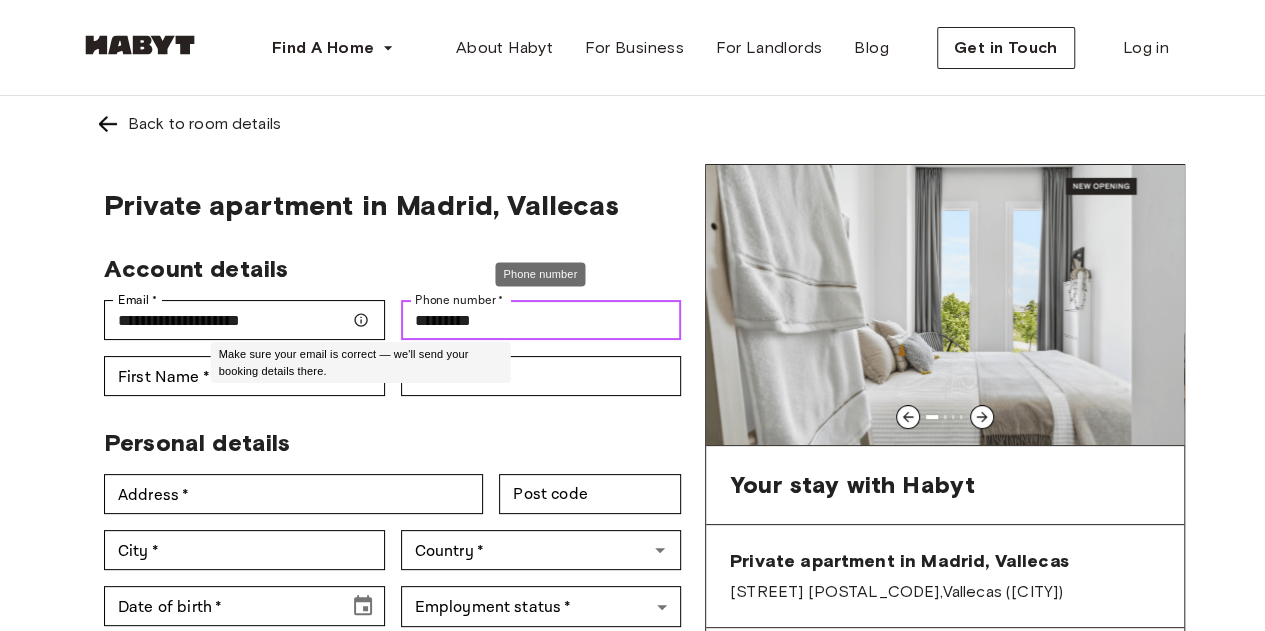 type on "*********" 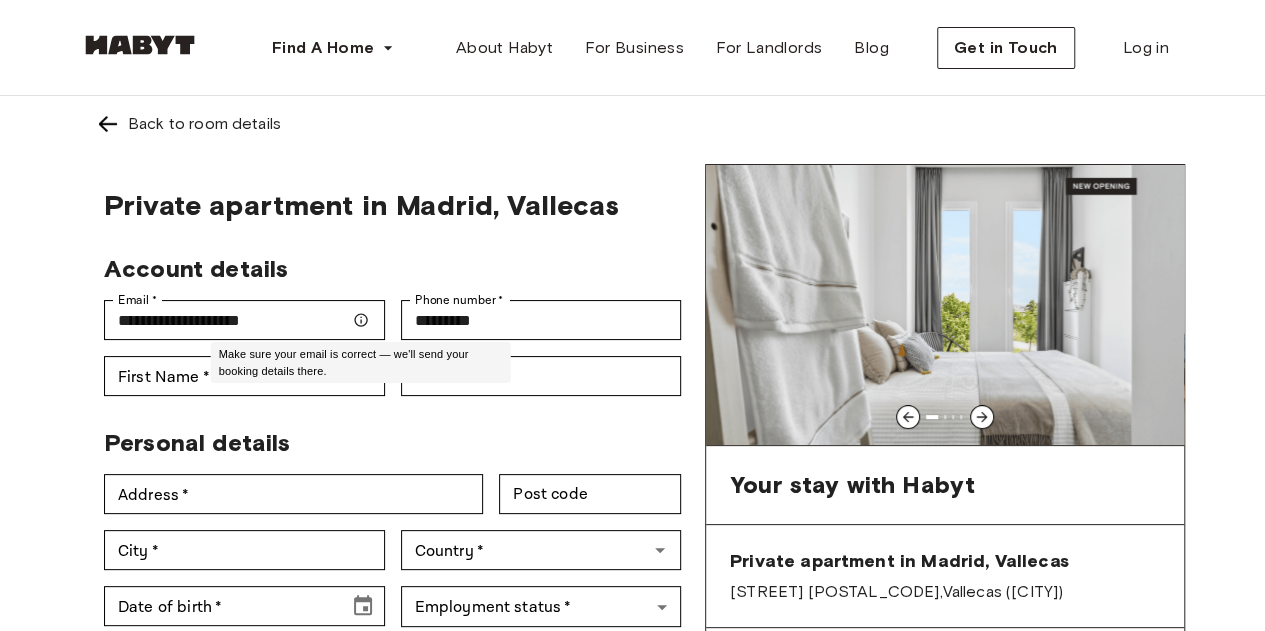 click on "Make sure your email is correct — we'll send your booking details there." at bounding box center (361, 362) 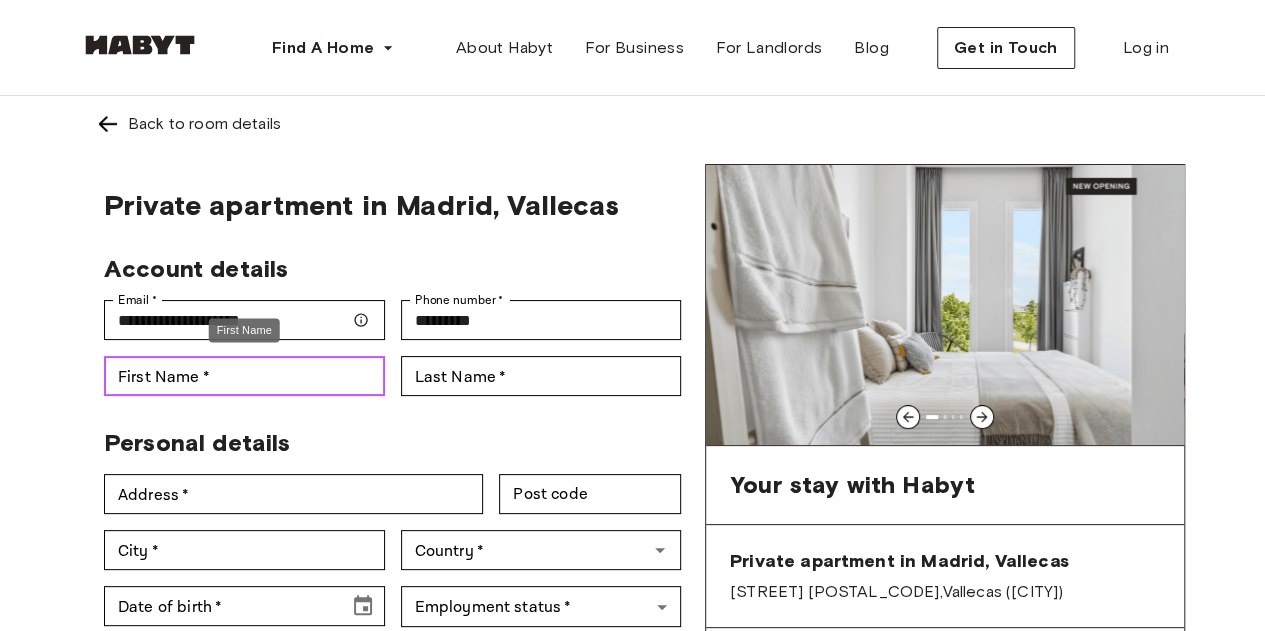 click on "First Name   *" at bounding box center (244, 376) 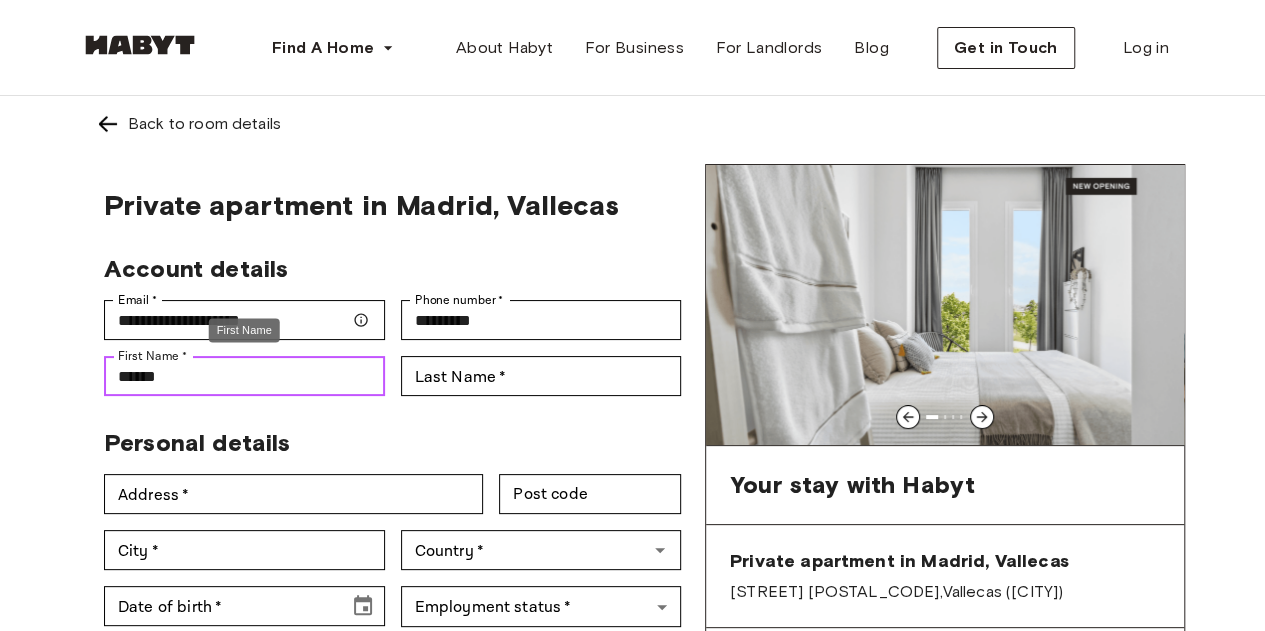type on "*****" 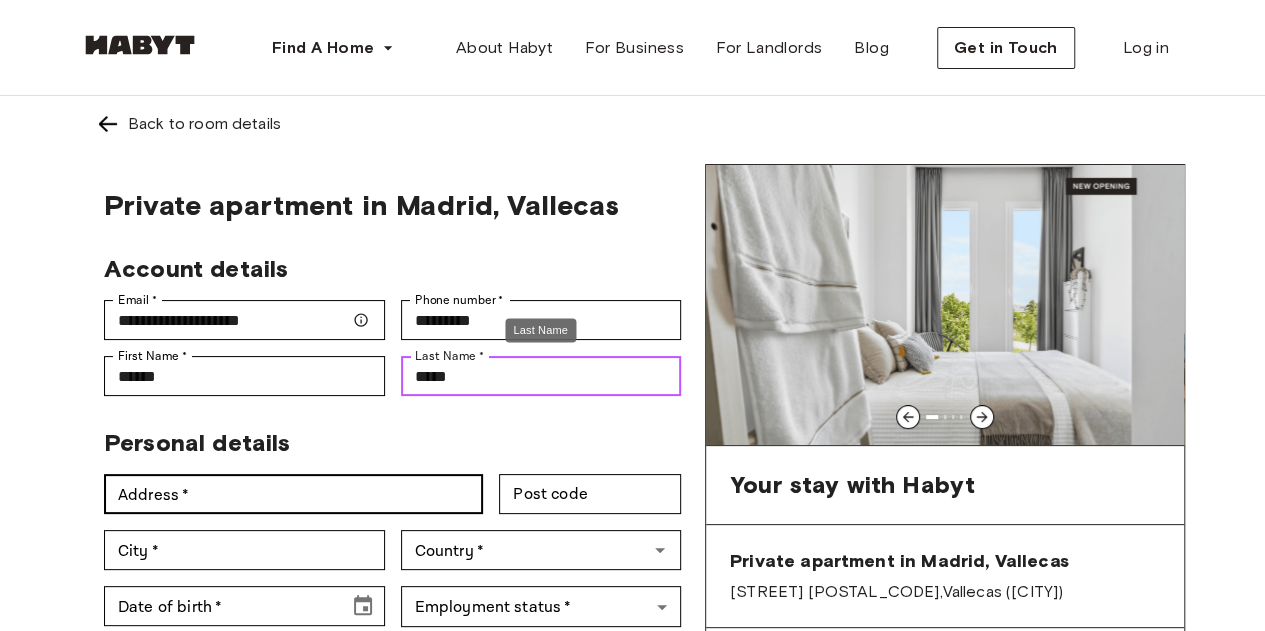 type on "*****" 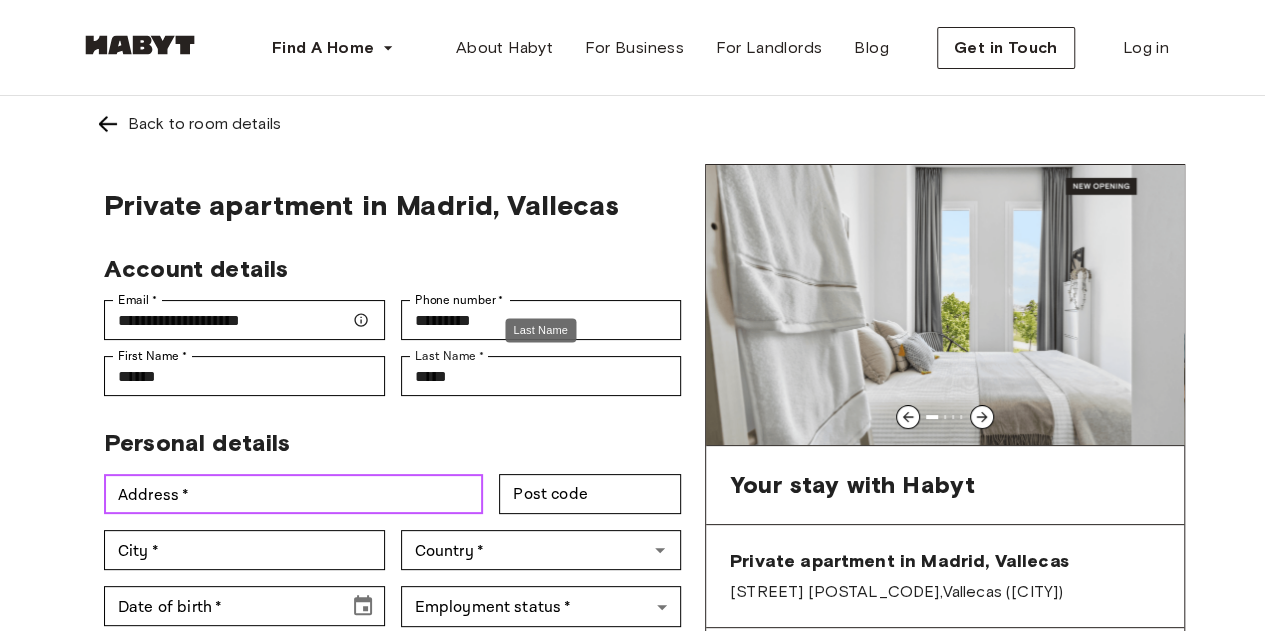 click on "Address   *" at bounding box center (293, 494) 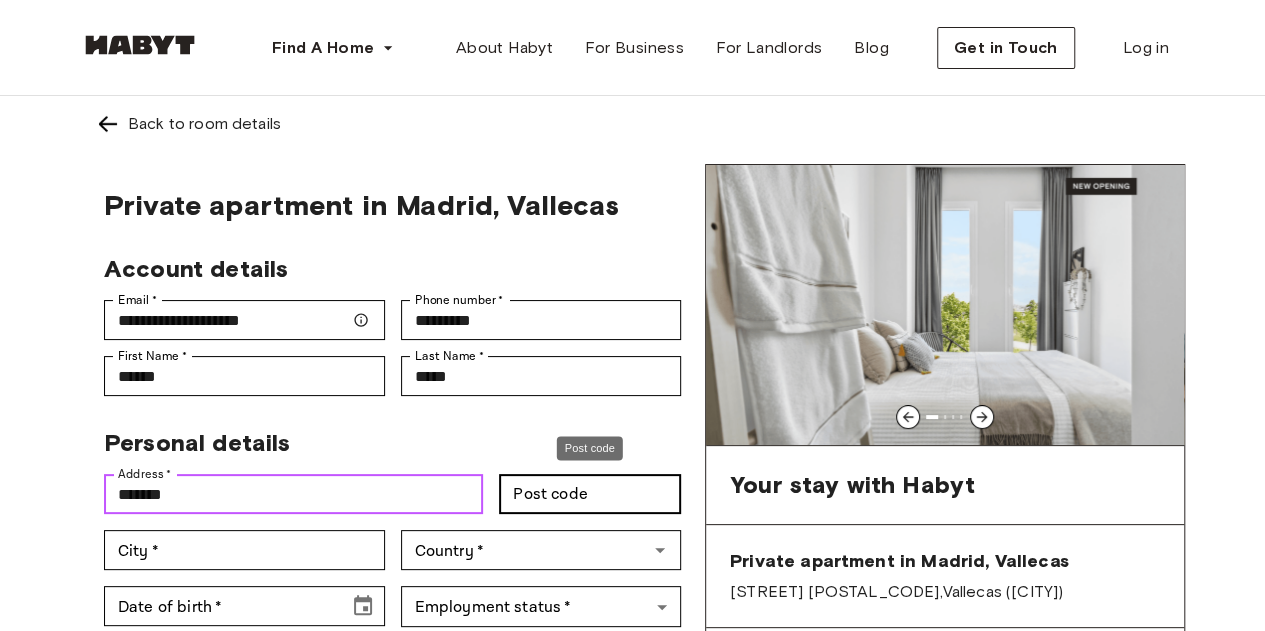 type on "*******" 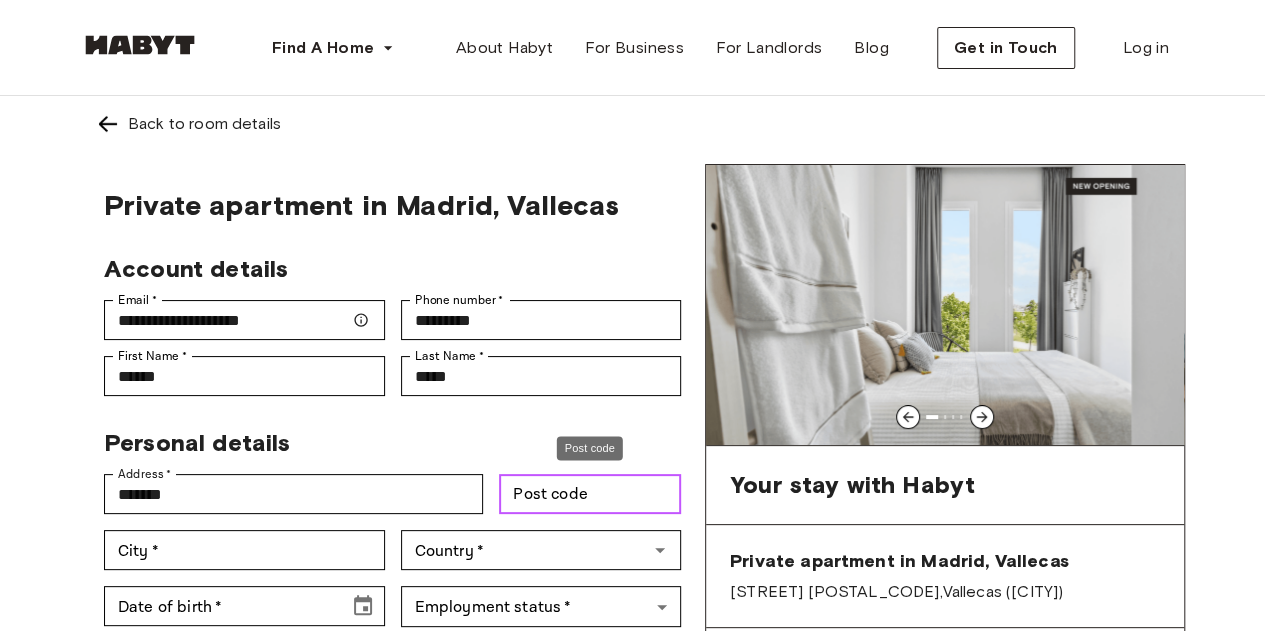 click on "Post code" at bounding box center [590, 494] 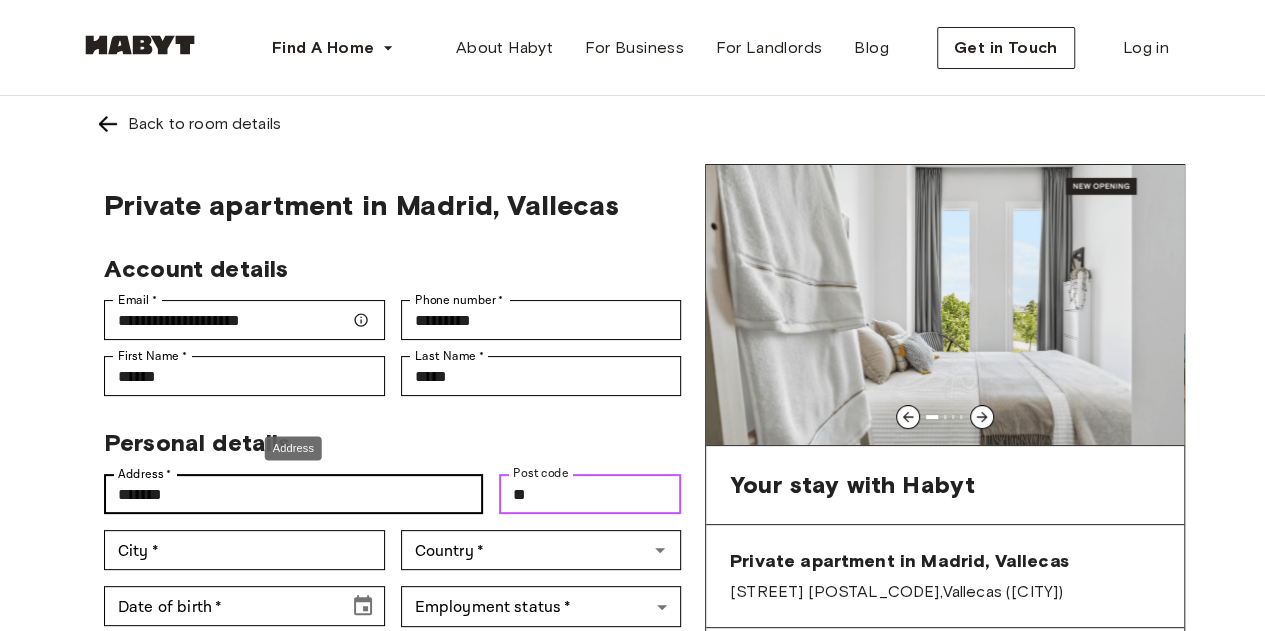 type on "*" 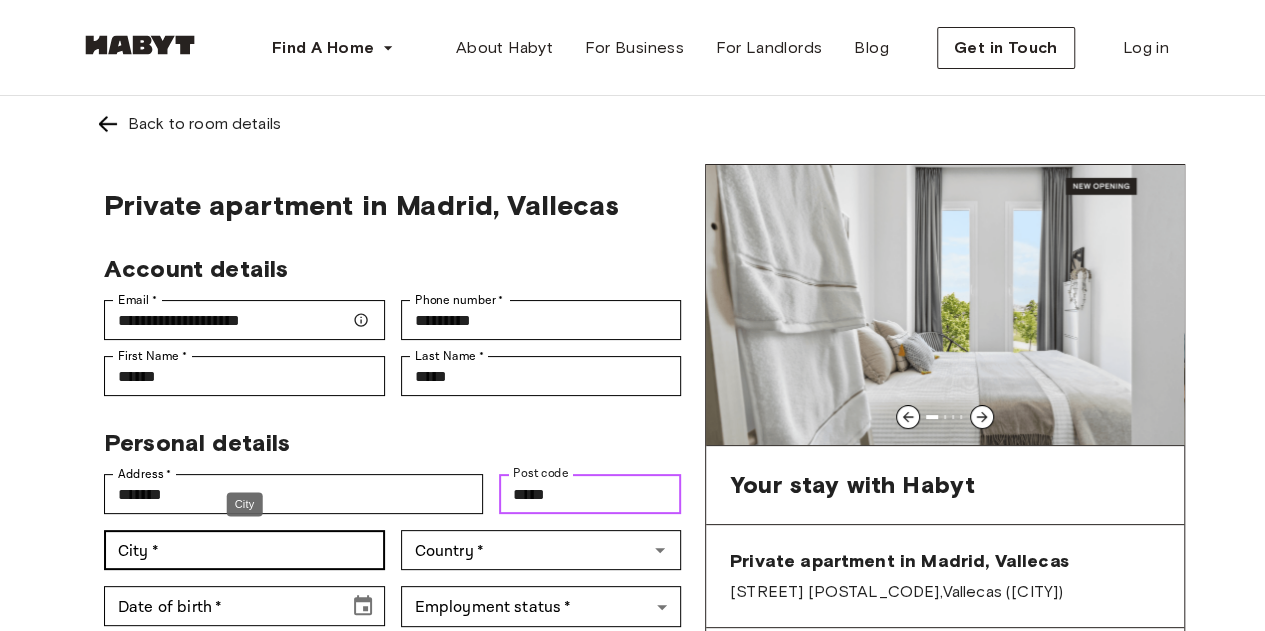 type on "*****" 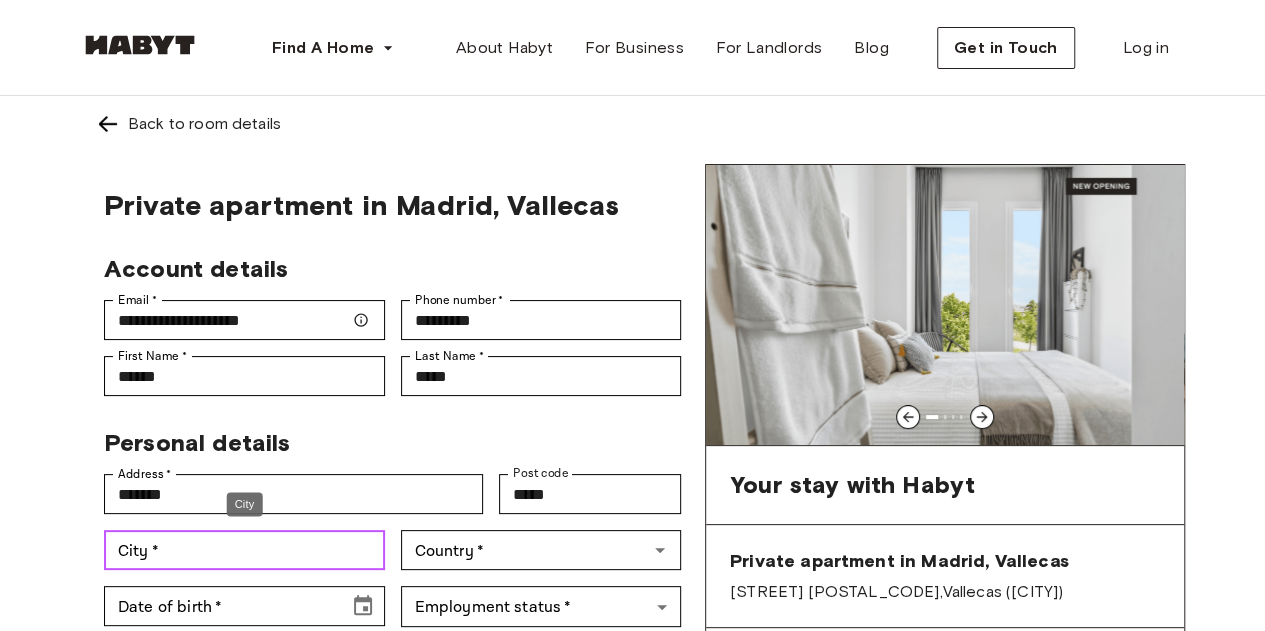 click on "City   *" at bounding box center [244, 550] 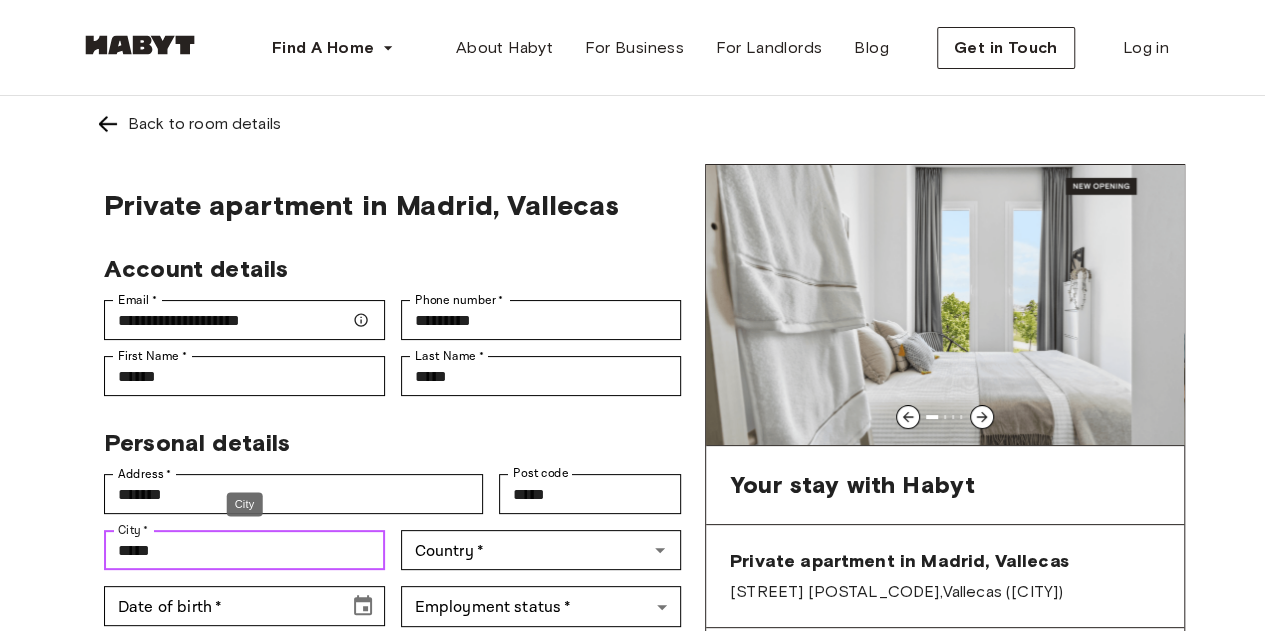 type on "*****" 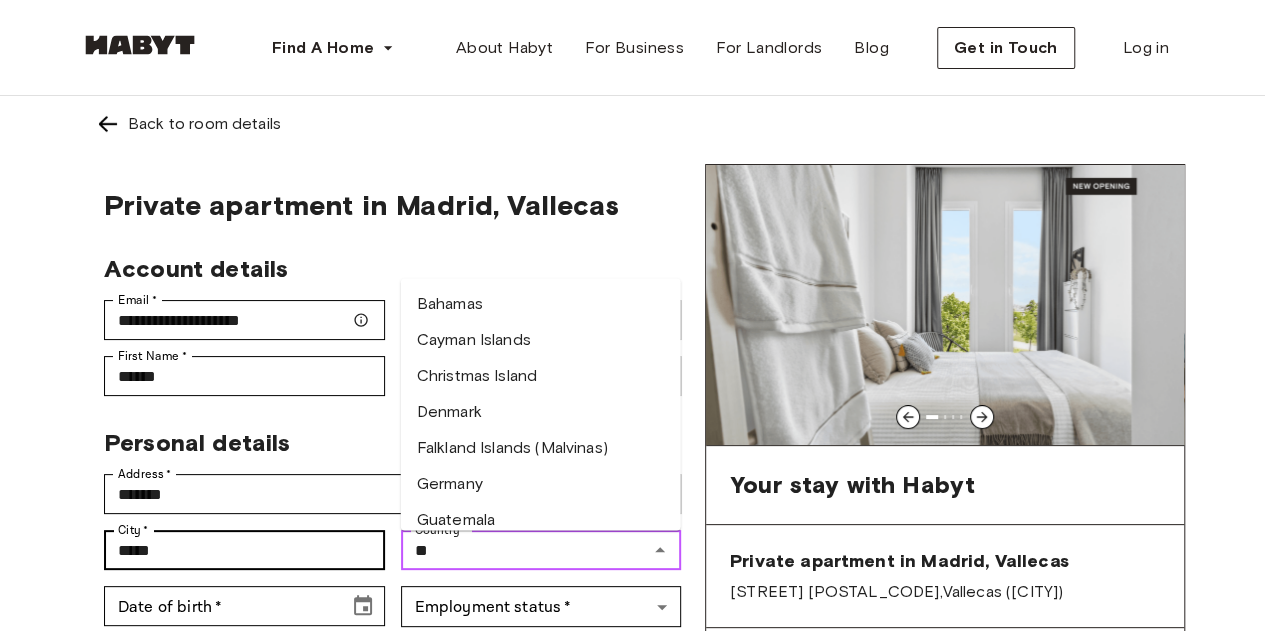 type on "*" 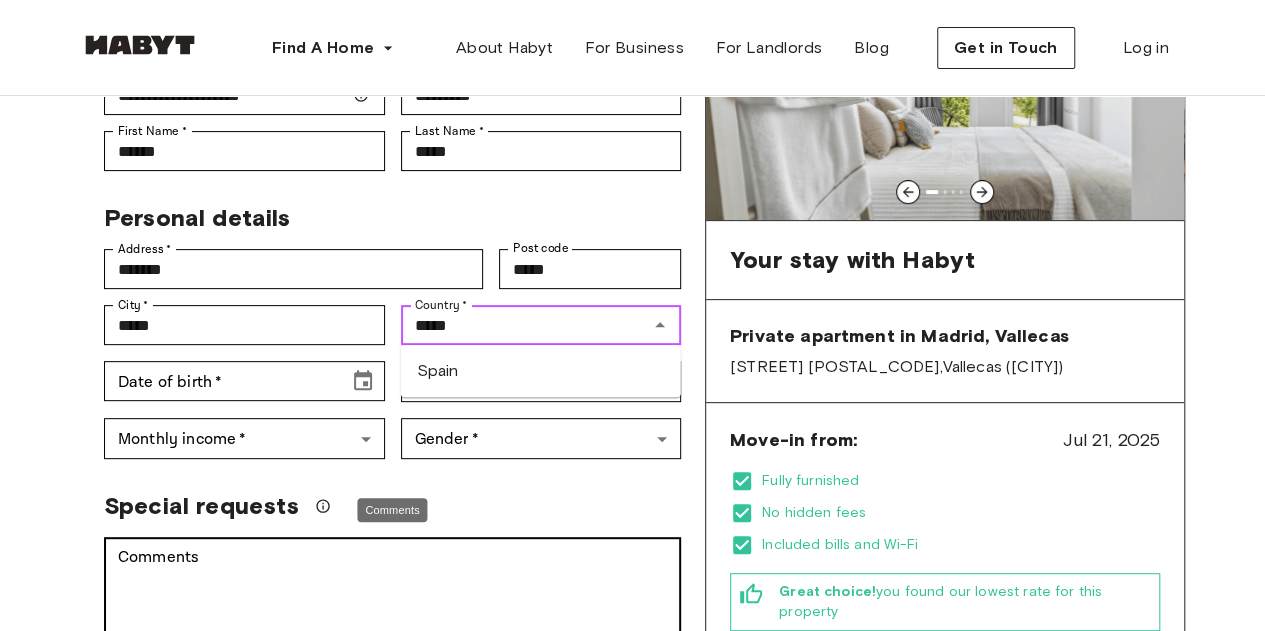 scroll, scrollTop: 233, scrollLeft: 0, axis: vertical 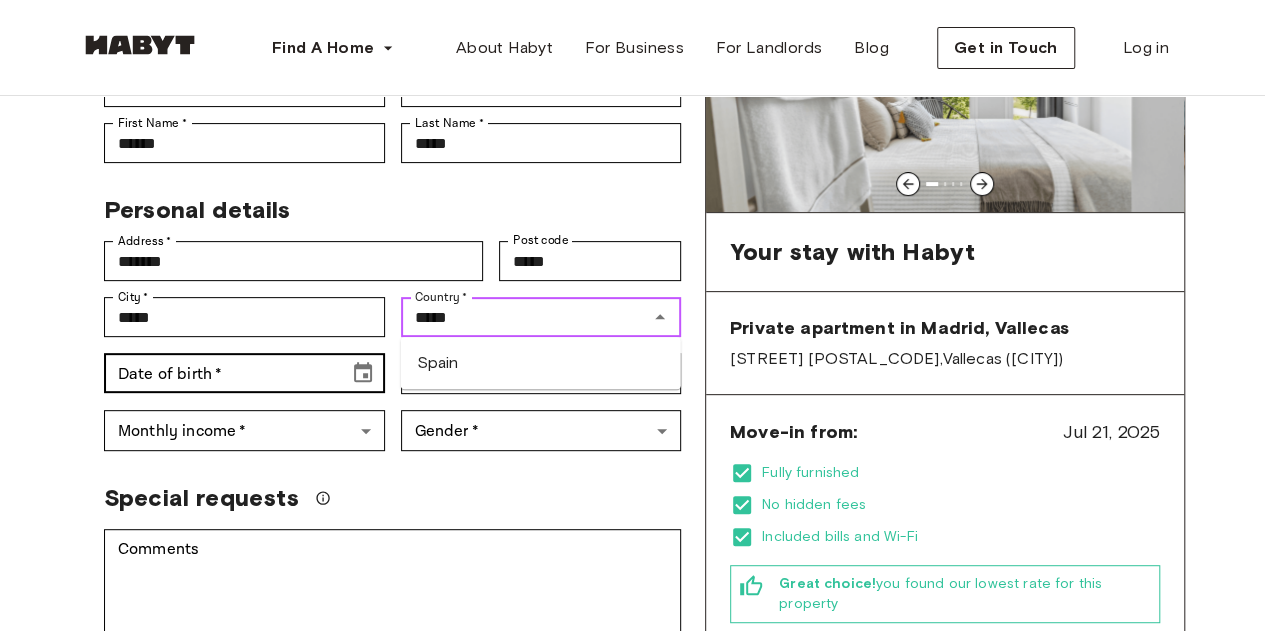 type on "*****" 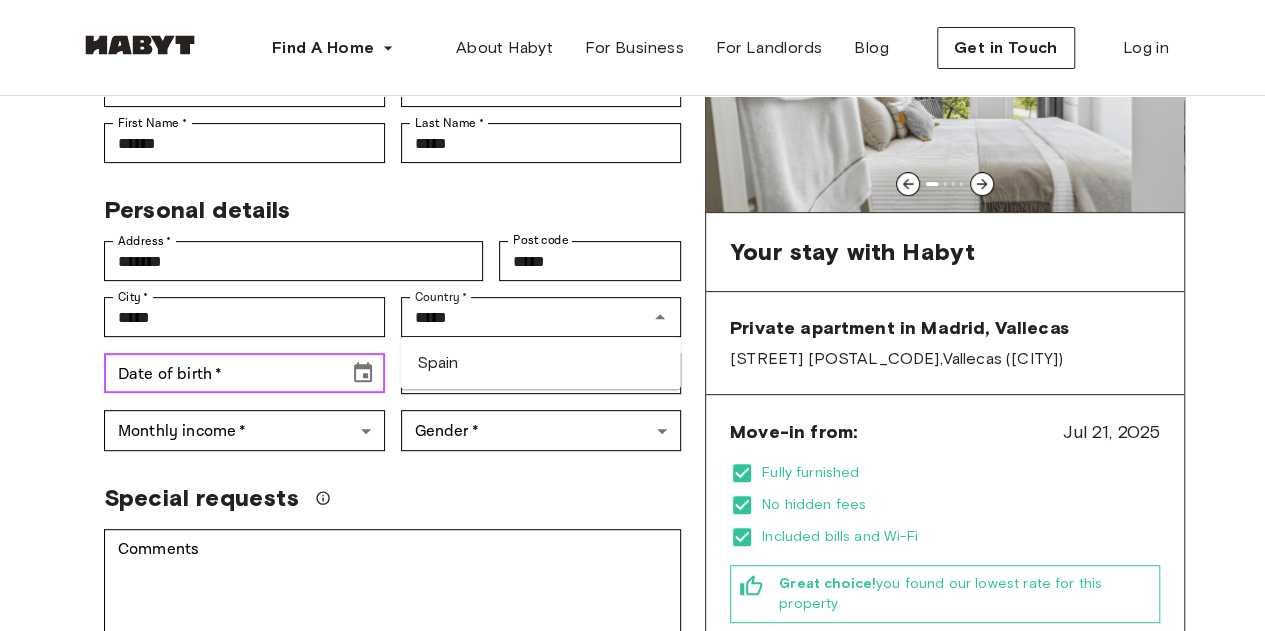 type 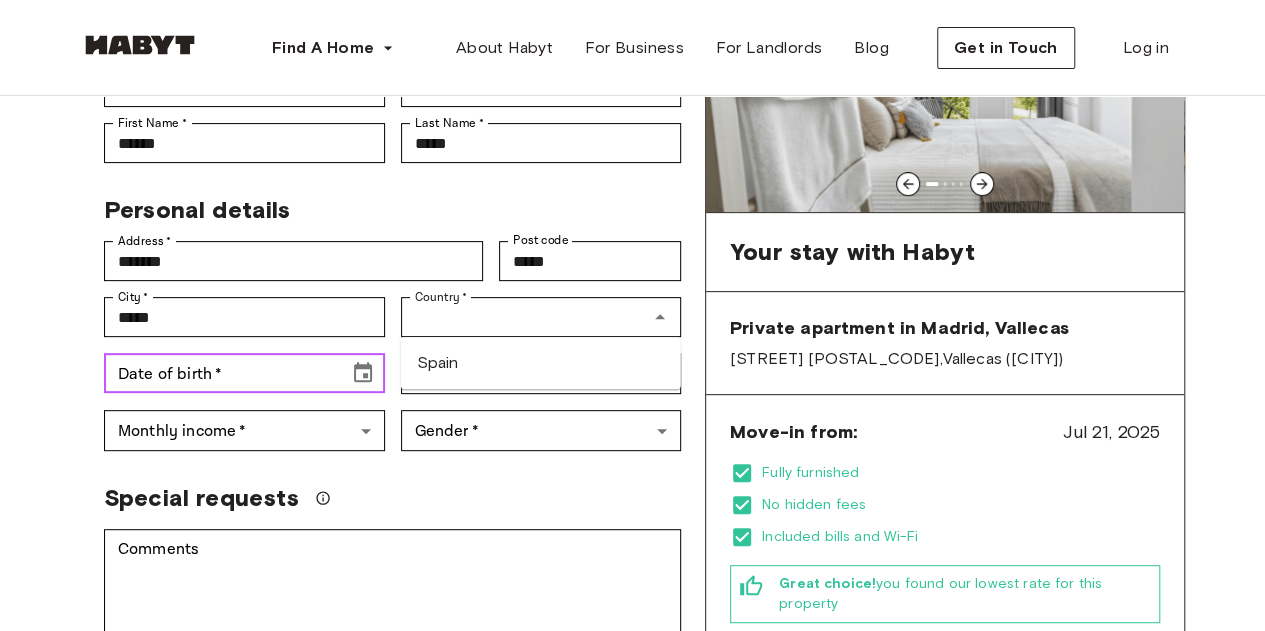 click on "Date of birth   *" at bounding box center [219, 373] 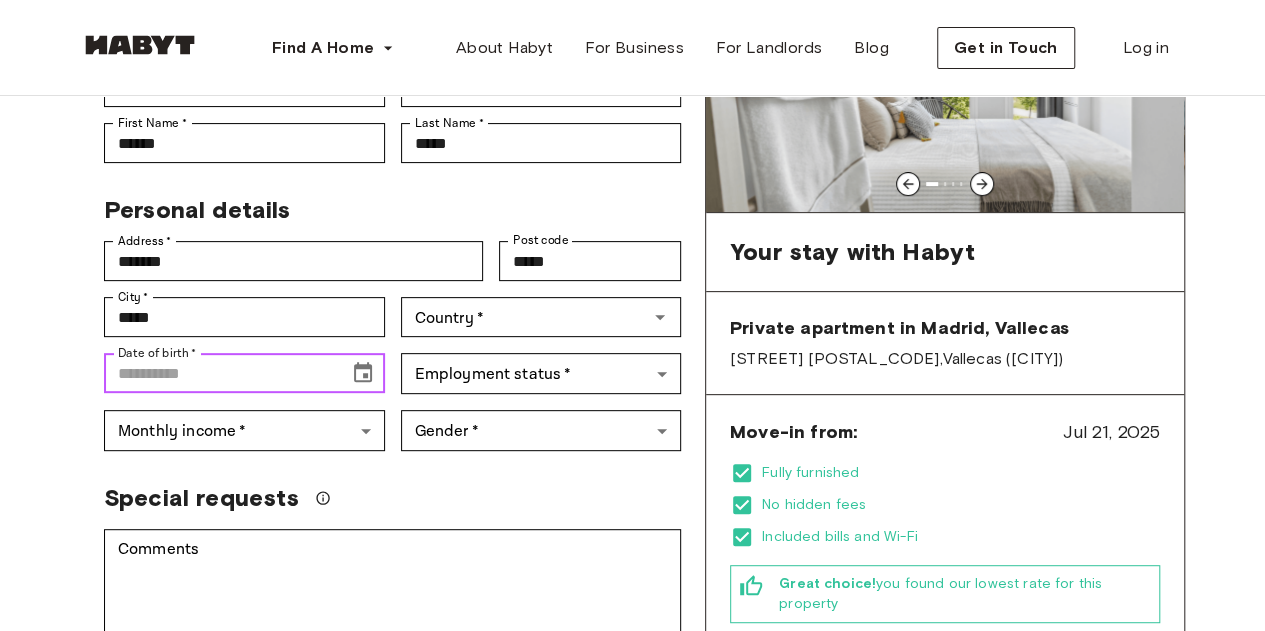 click 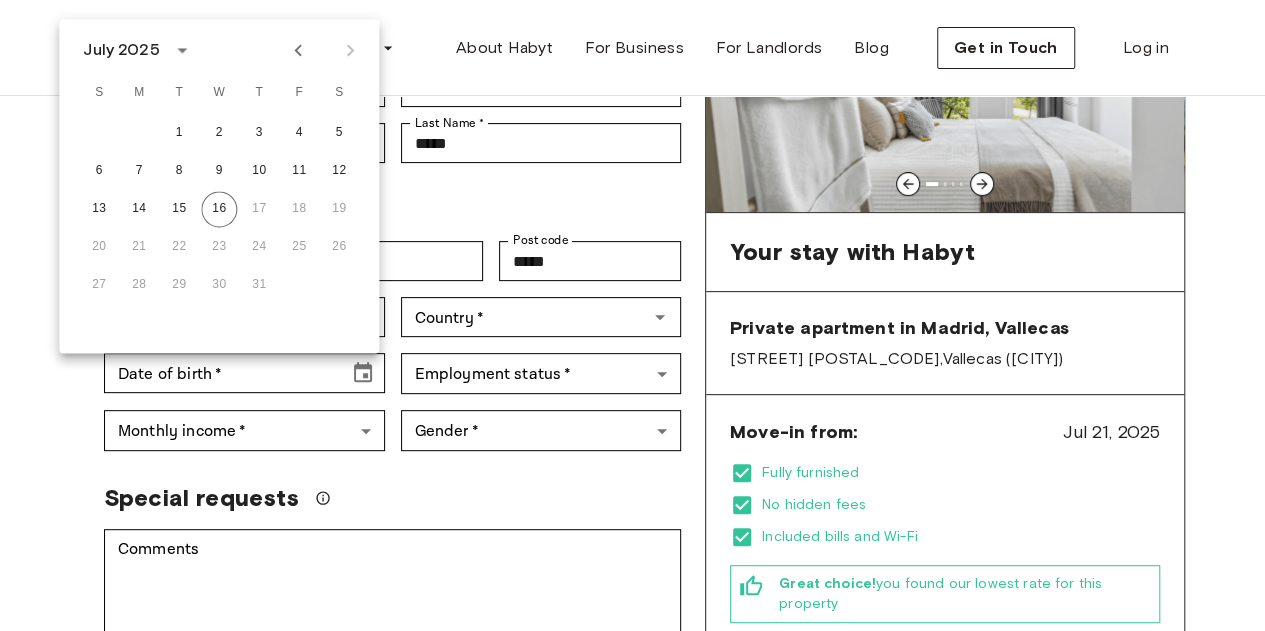 drag, startPoint x: 147, startPoint y: 37, endPoint x: 153, endPoint y: 47, distance: 11.661903 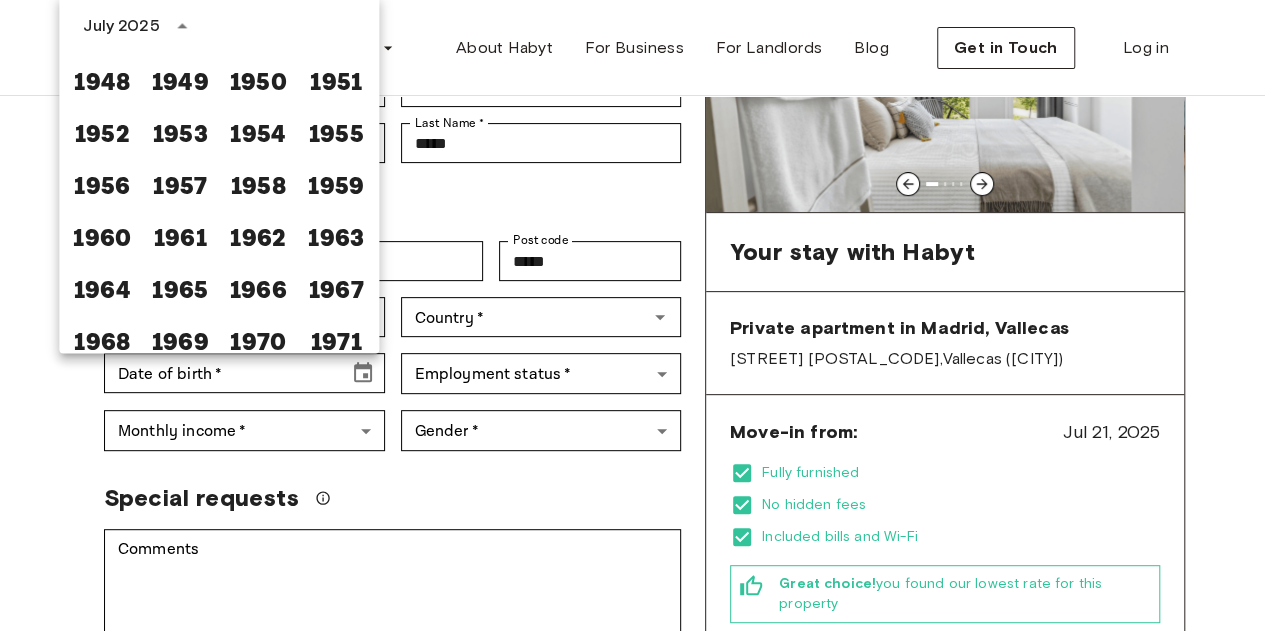 scroll, scrollTop: 429, scrollLeft: 0, axis: vertical 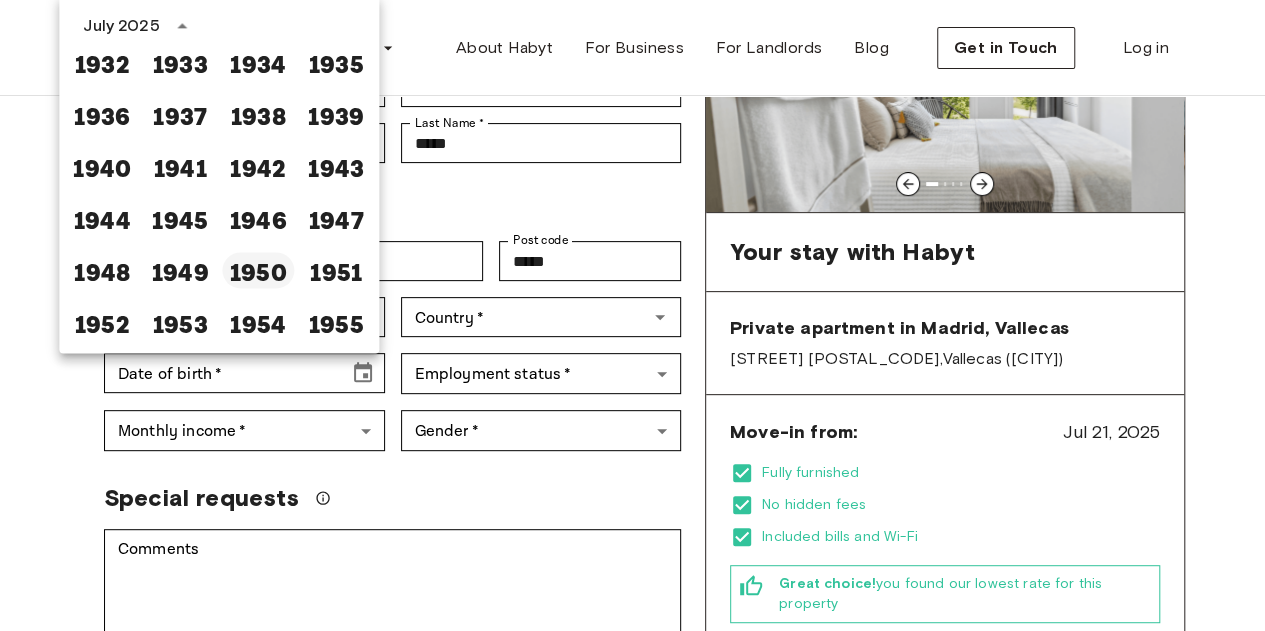 click on "1950" at bounding box center (258, 270) 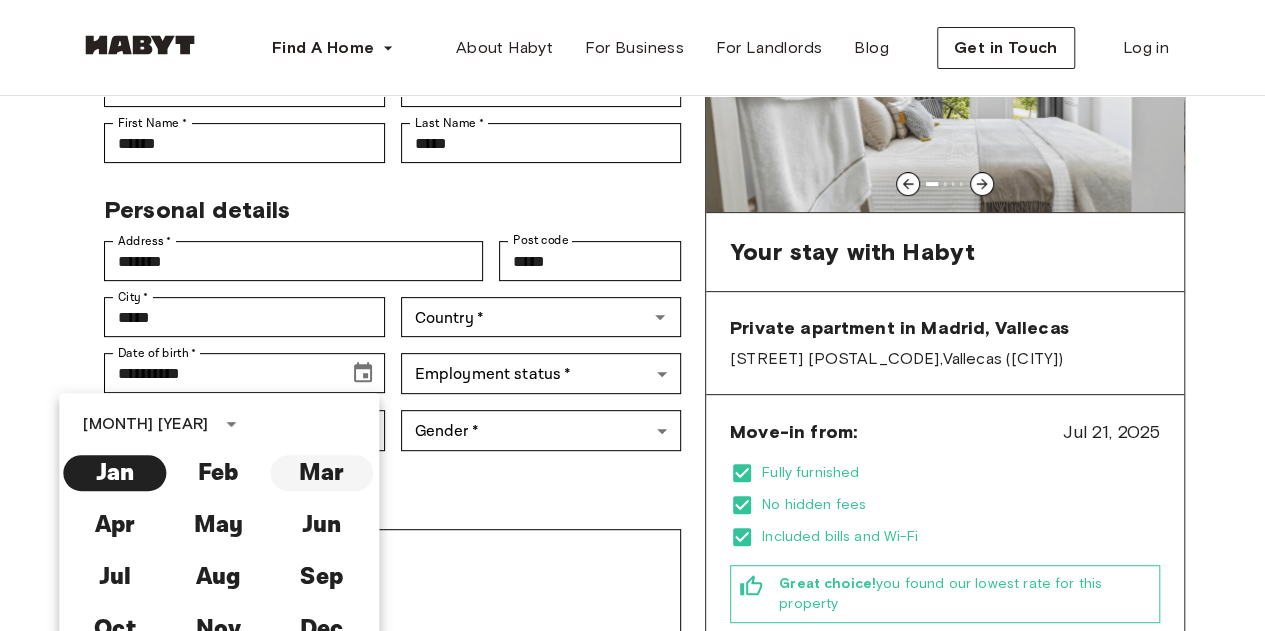 click on "Mar" at bounding box center (321, 473) 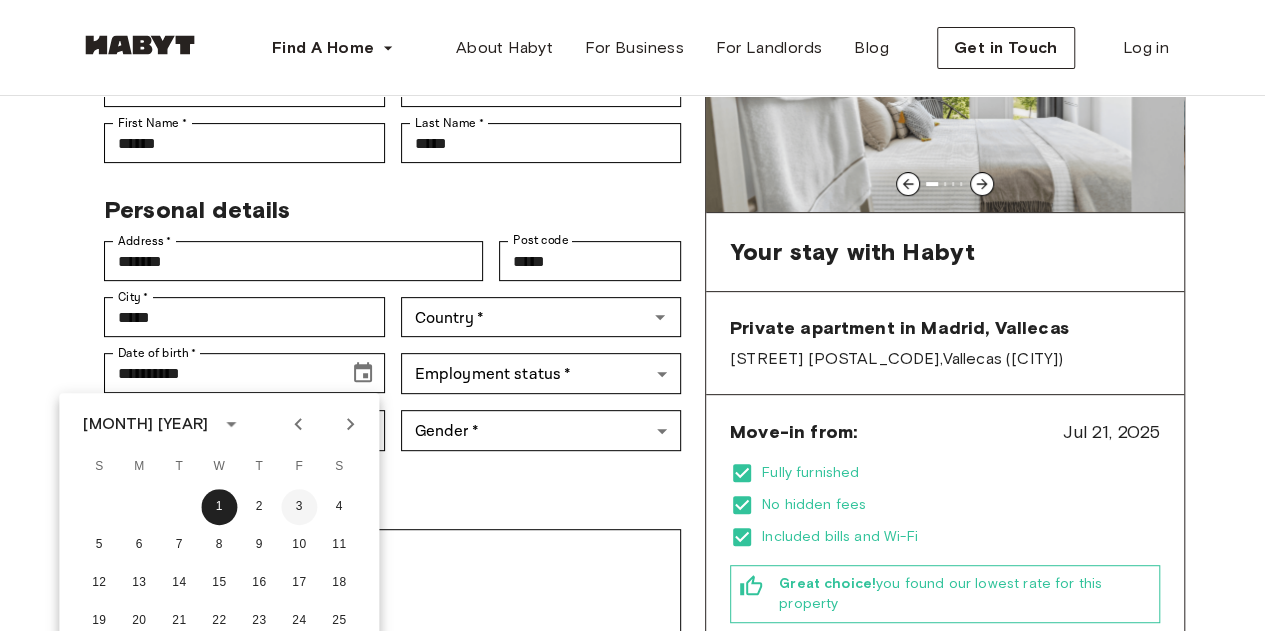 click on "3" at bounding box center (299, 507) 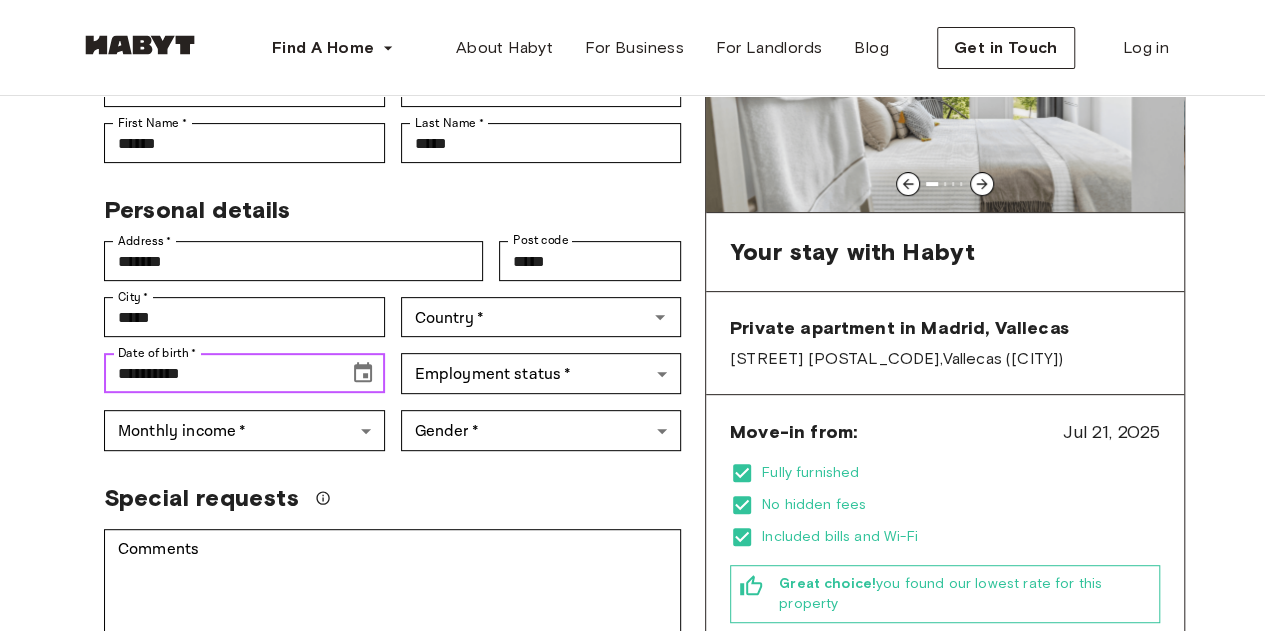 type on "**********" 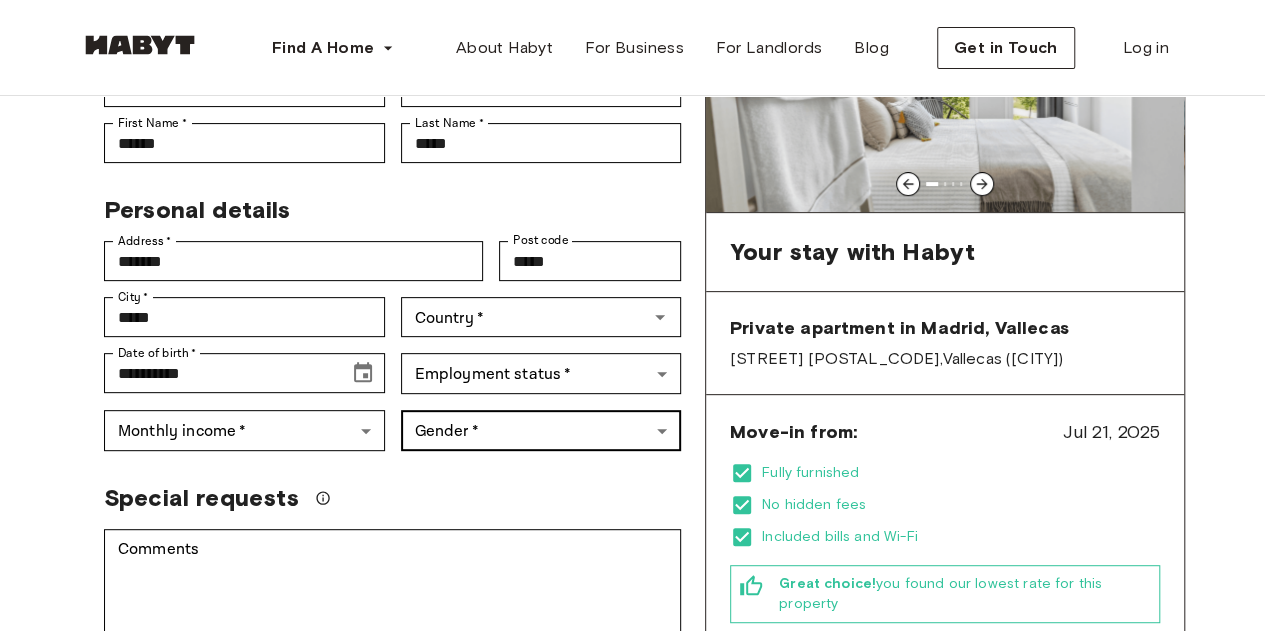 click on "**********" at bounding box center [632, 915] 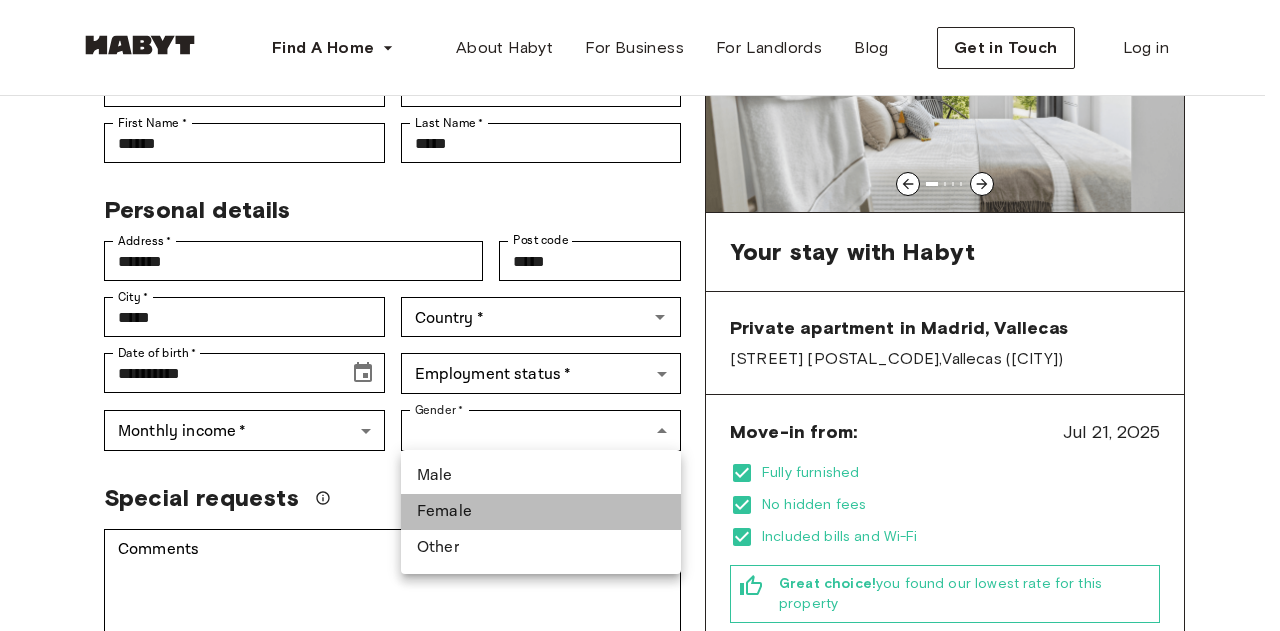 click on "Female" at bounding box center [541, 512] 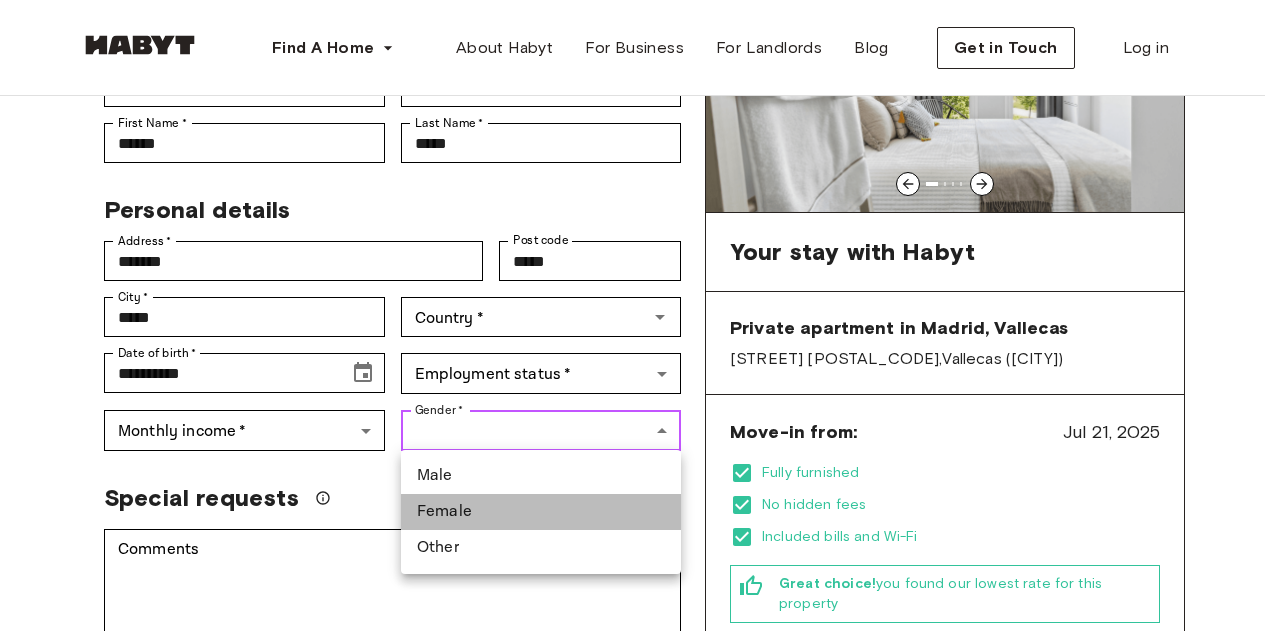 type on "******" 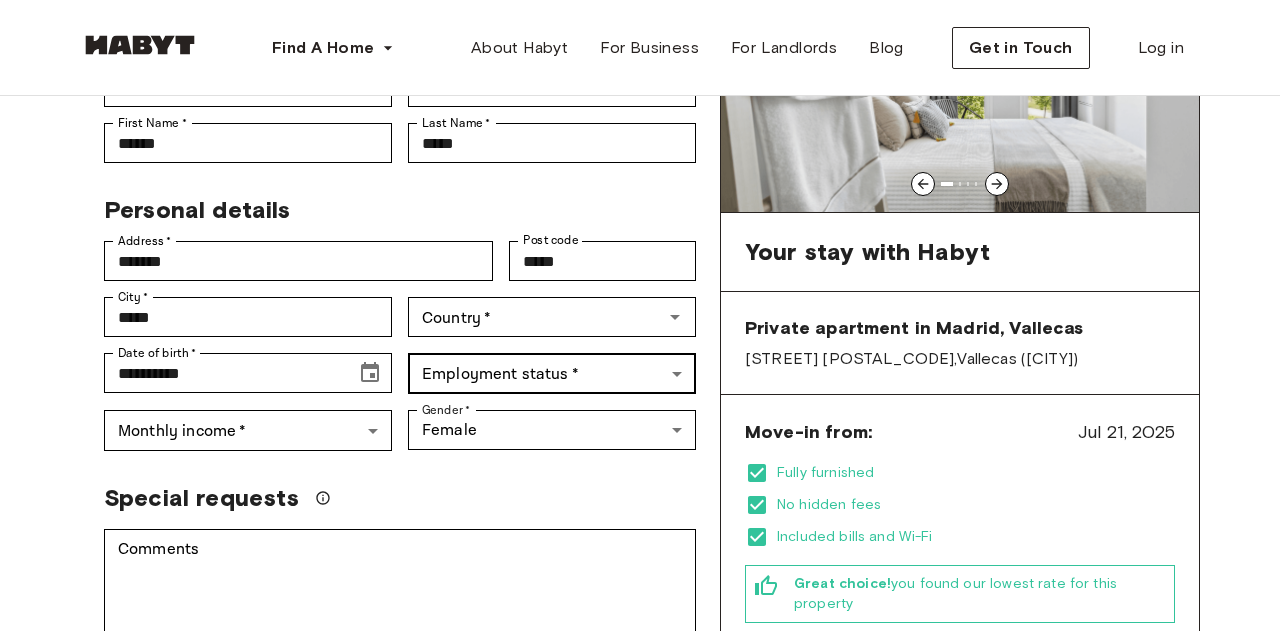 click on "**********" at bounding box center [640, 916] 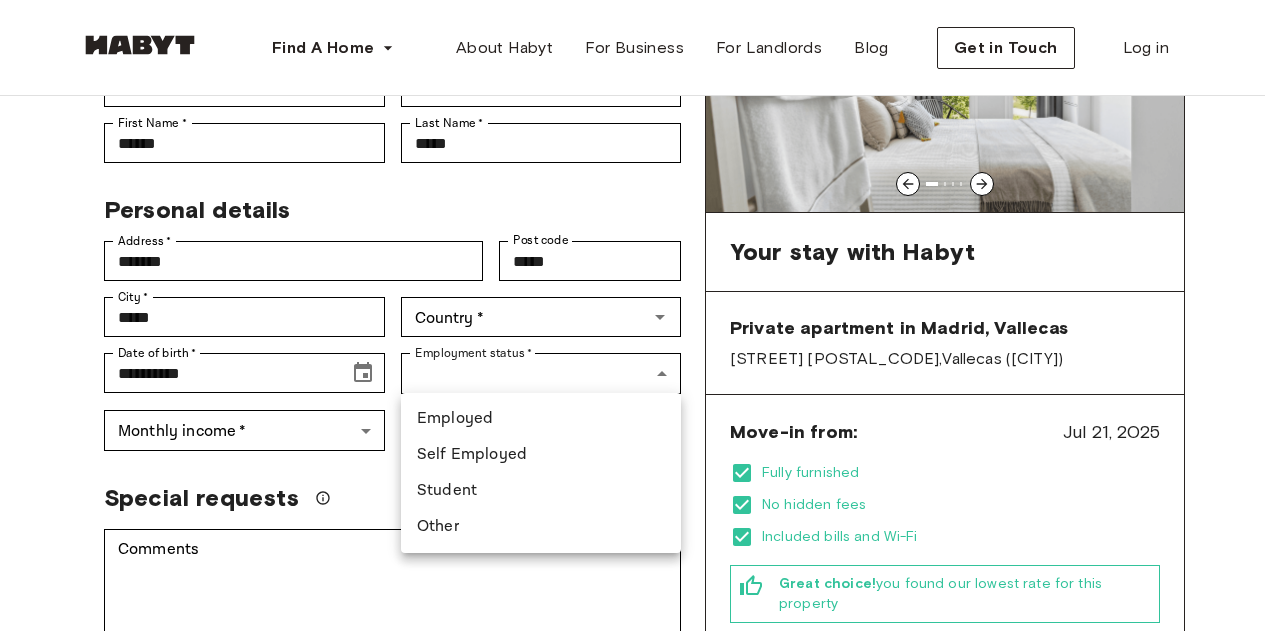 click on "Employed" at bounding box center [541, 419] 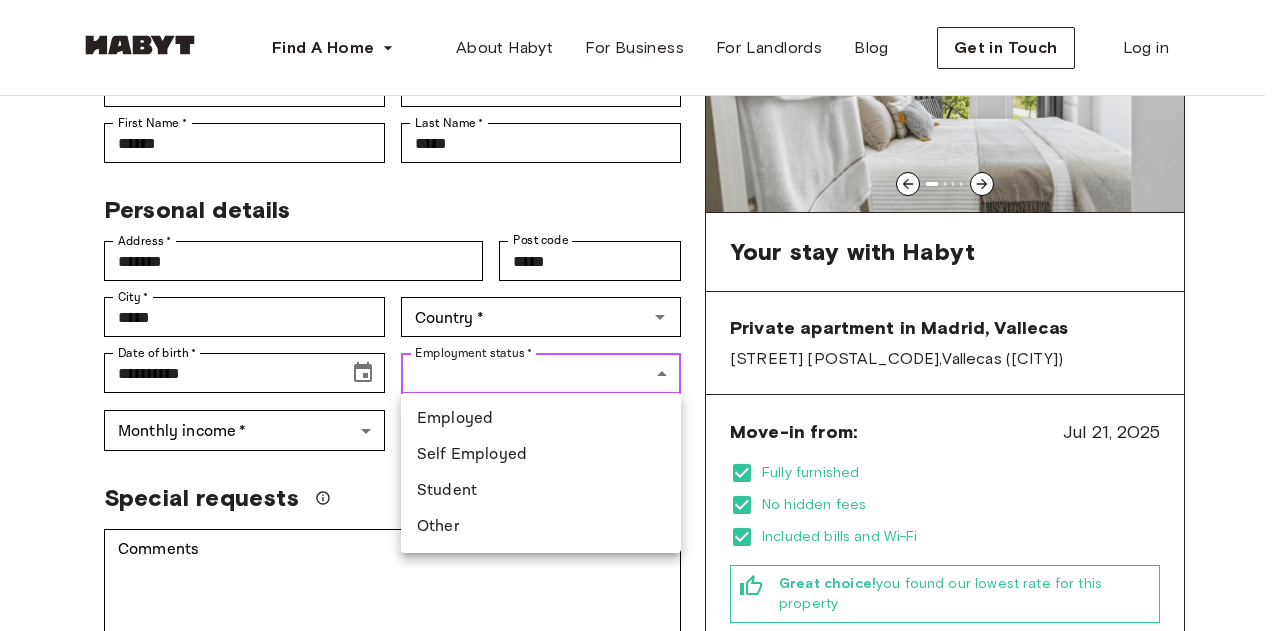 type on "********" 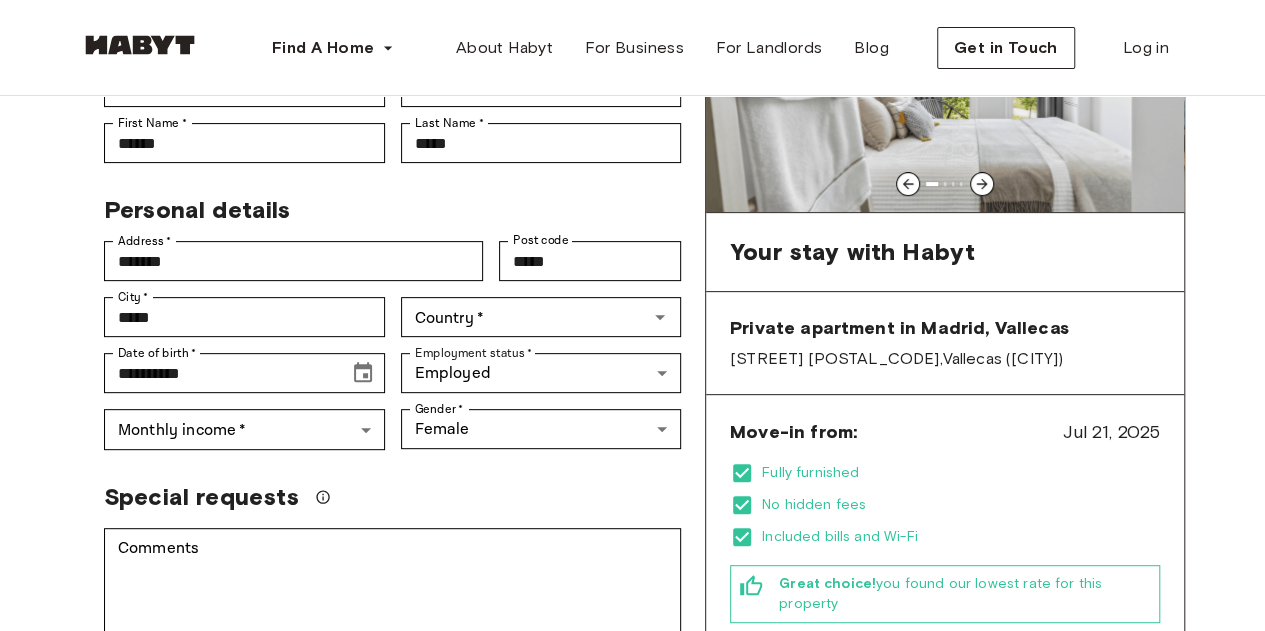 click on "**********" at bounding box center [632, 915] 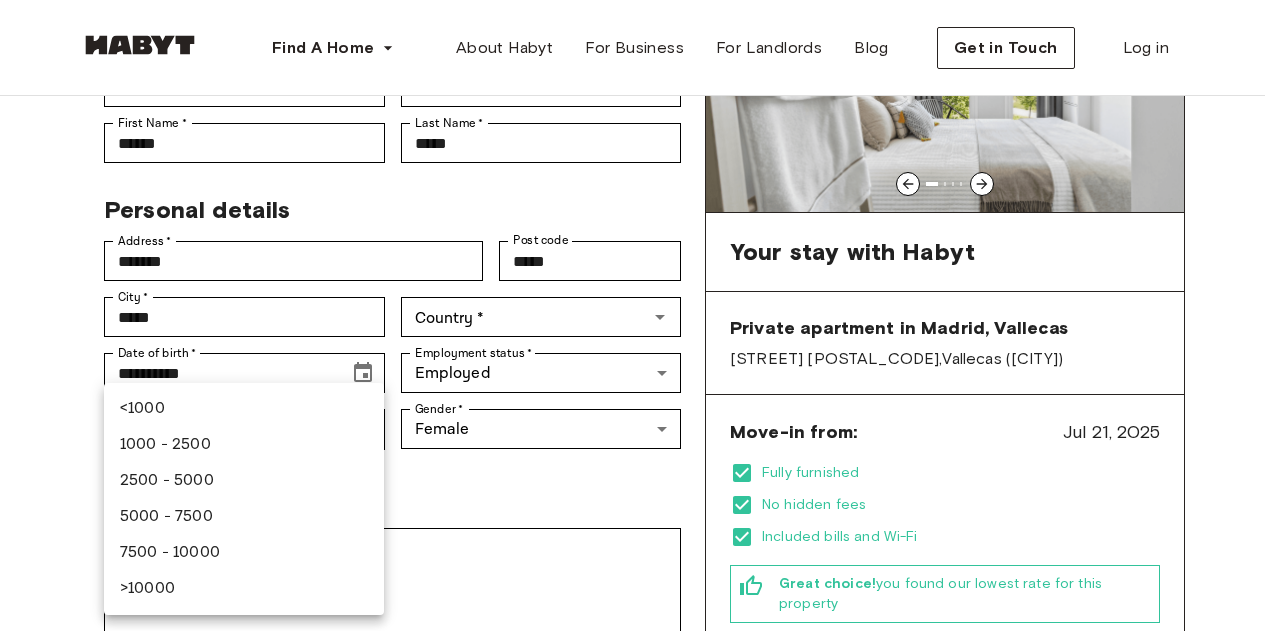 click on "5000 - 7500" at bounding box center (244, 517) 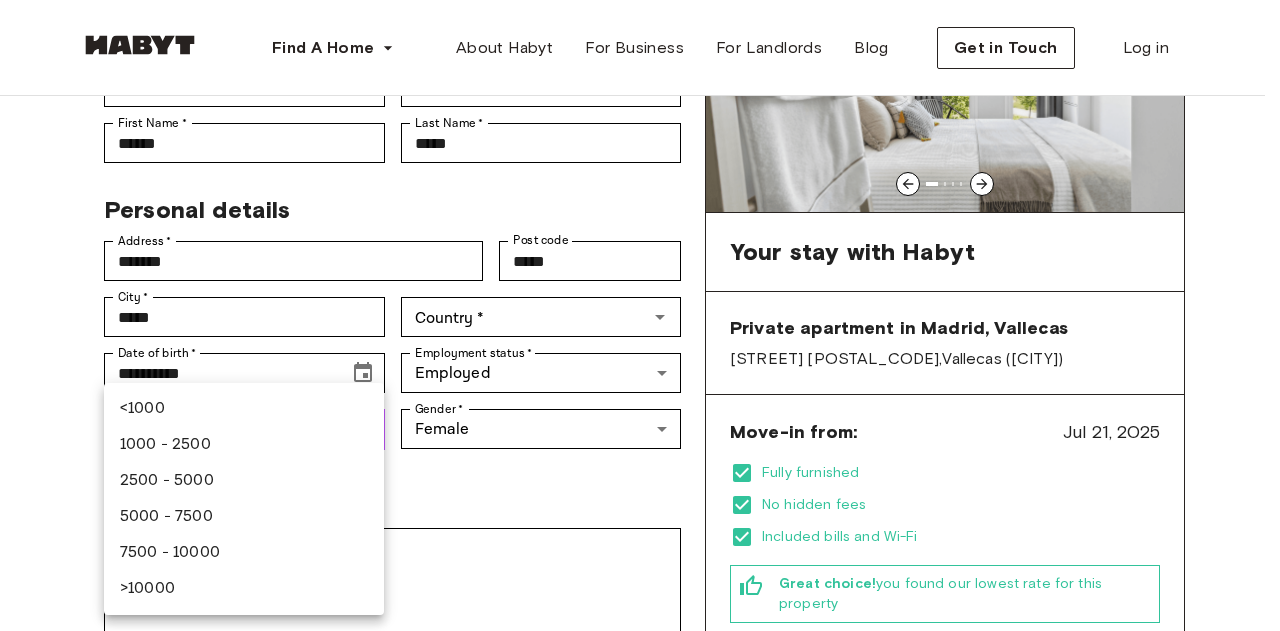 type on "****" 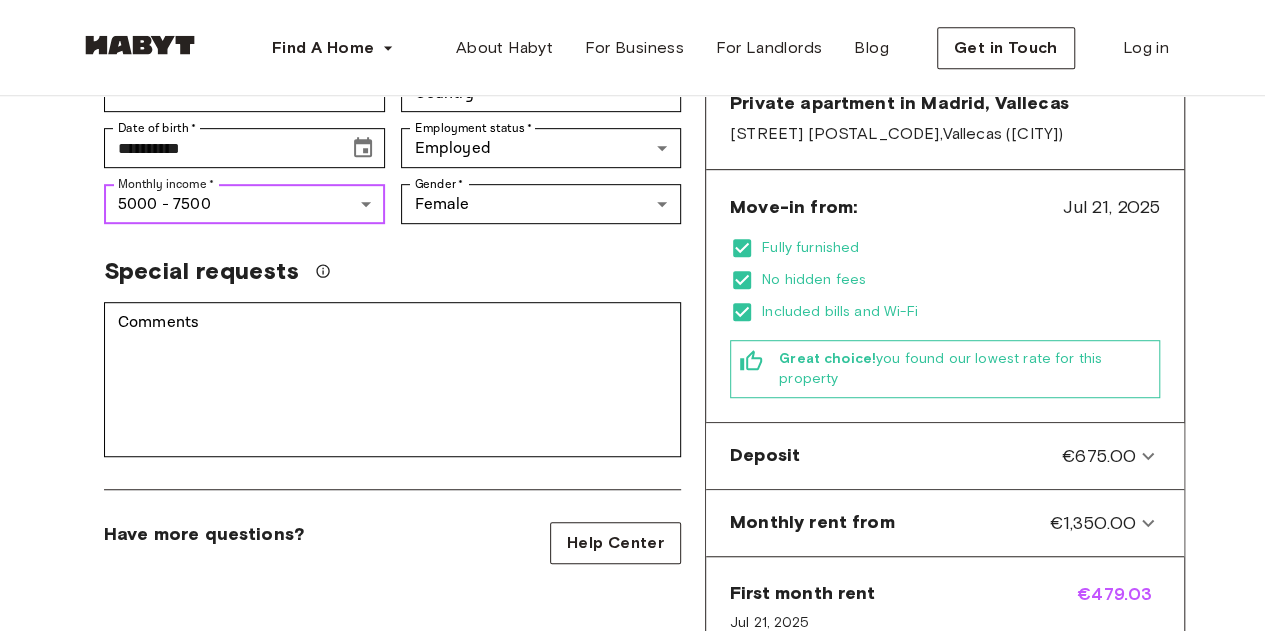 scroll, scrollTop: 466, scrollLeft: 0, axis: vertical 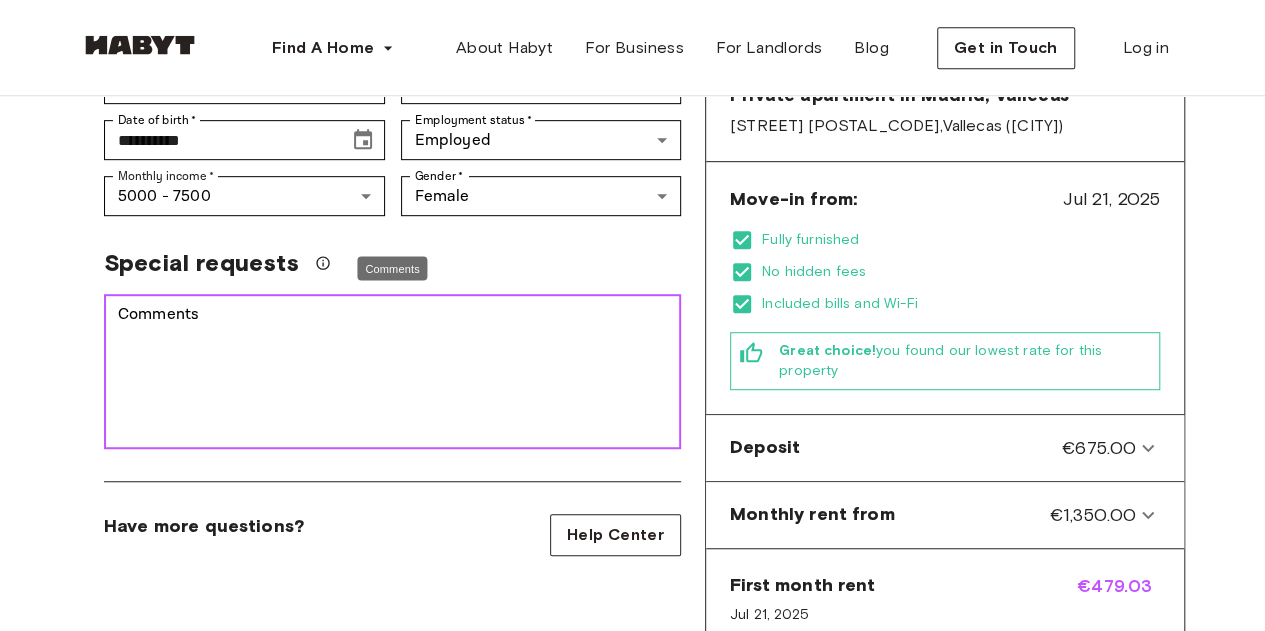 click on "Comments" at bounding box center (392, 372) 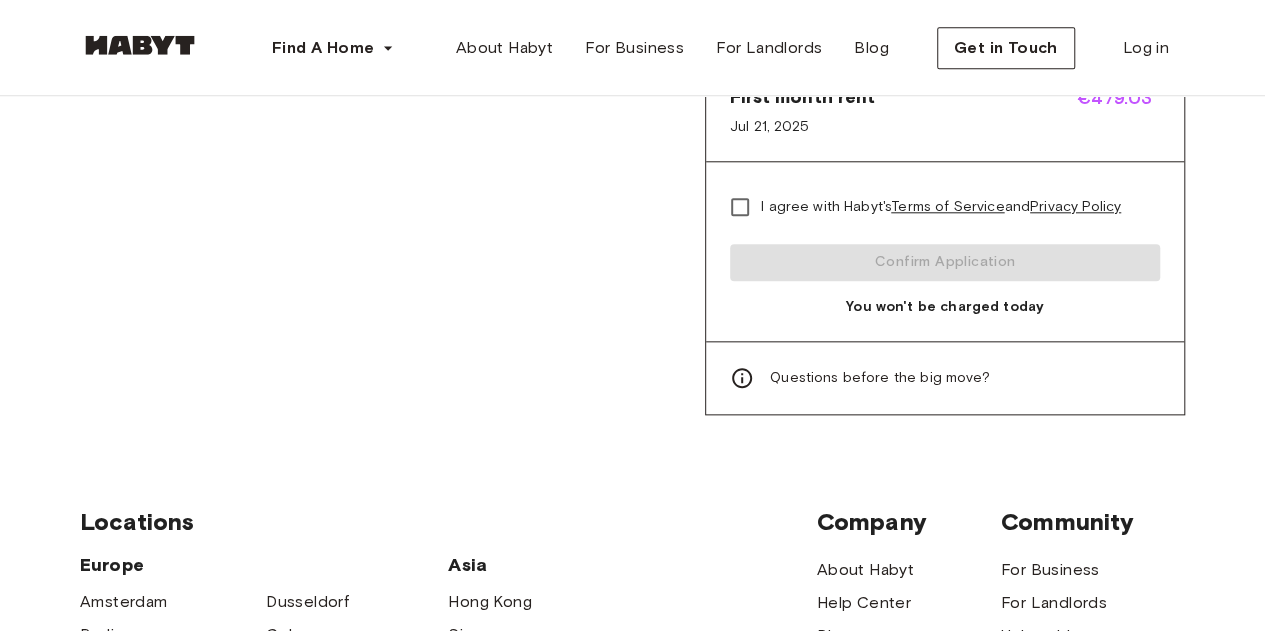 scroll, scrollTop: 933, scrollLeft: 0, axis: vertical 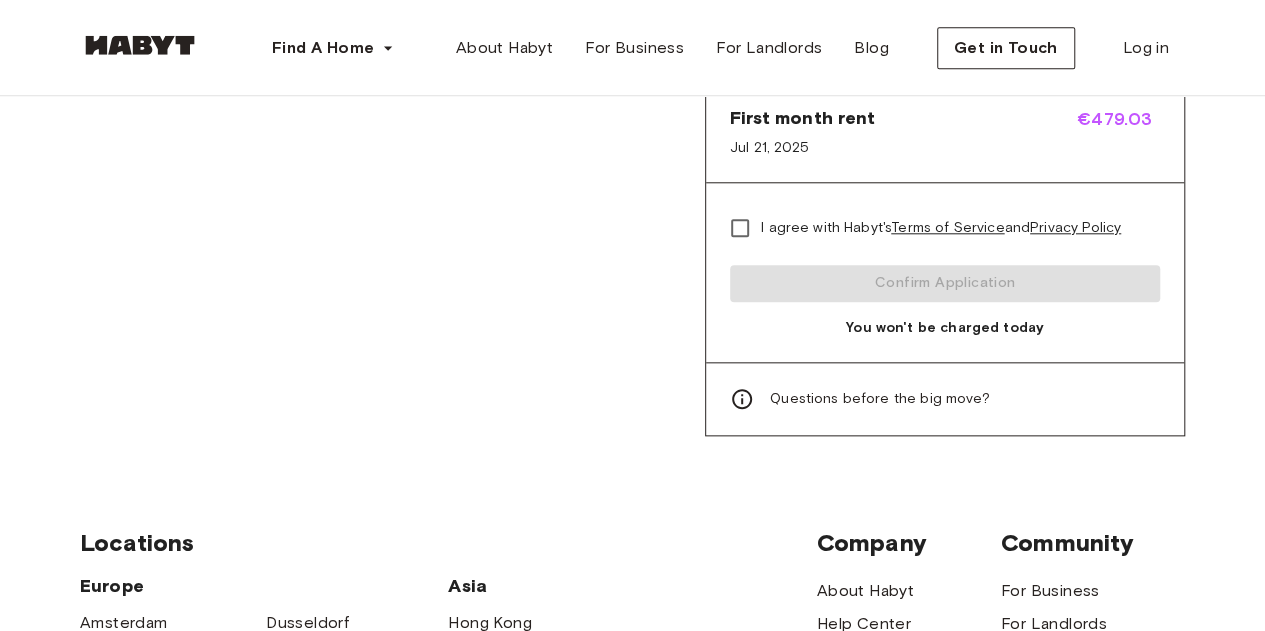 type on "**********" 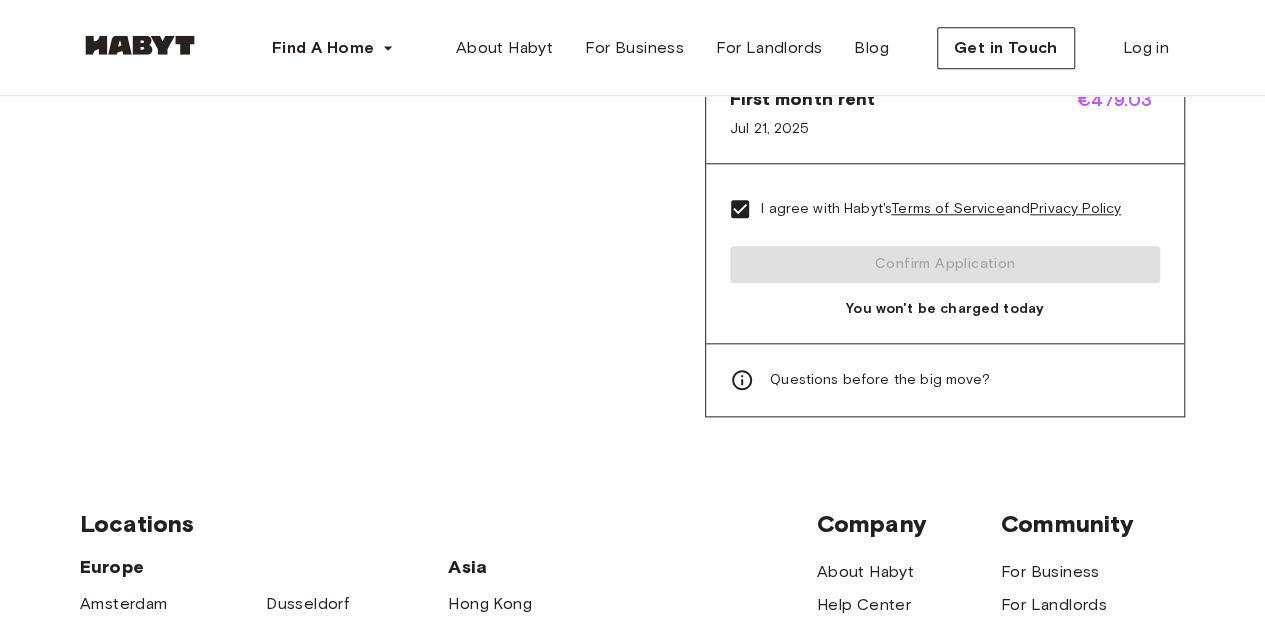 scroll, scrollTop: 933, scrollLeft: 0, axis: vertical 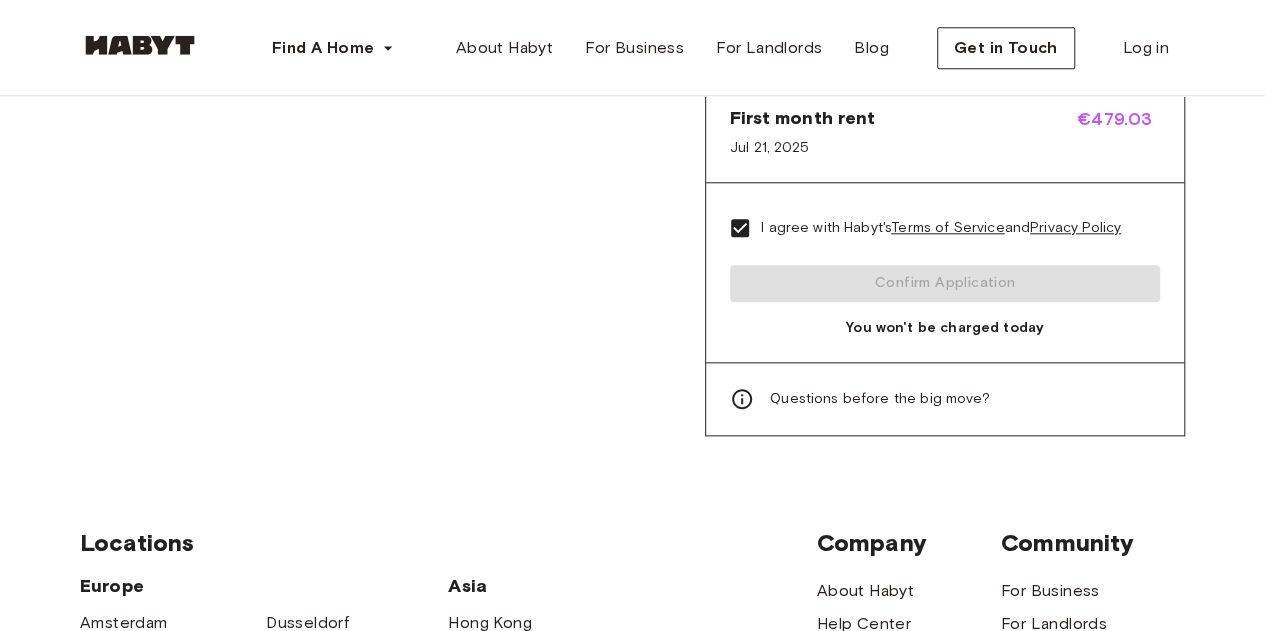 click on "I agree with Habyt's  Terms of Service  and  Privacy Policy Confirm Application You won't be charged today" at bounding box center [945, 272] 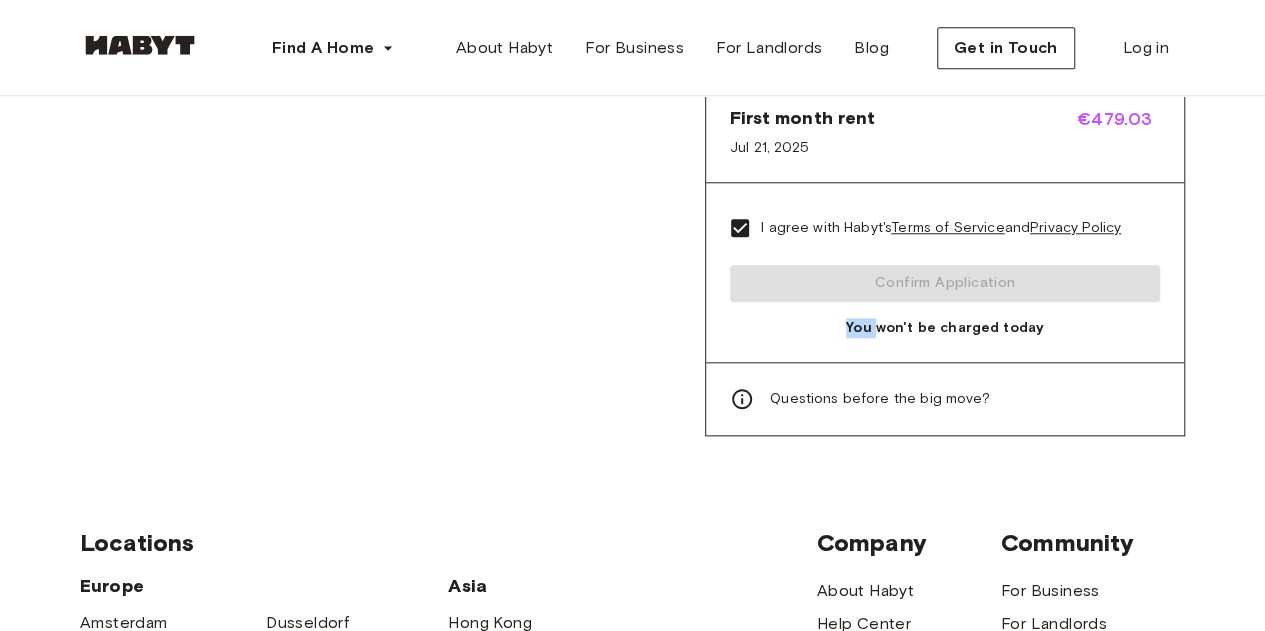 click on "I agree with Habyt's  Terms of Service  and  Privacy Policy Confirm Application You won't be charged today" at bounding box center [945, 272] 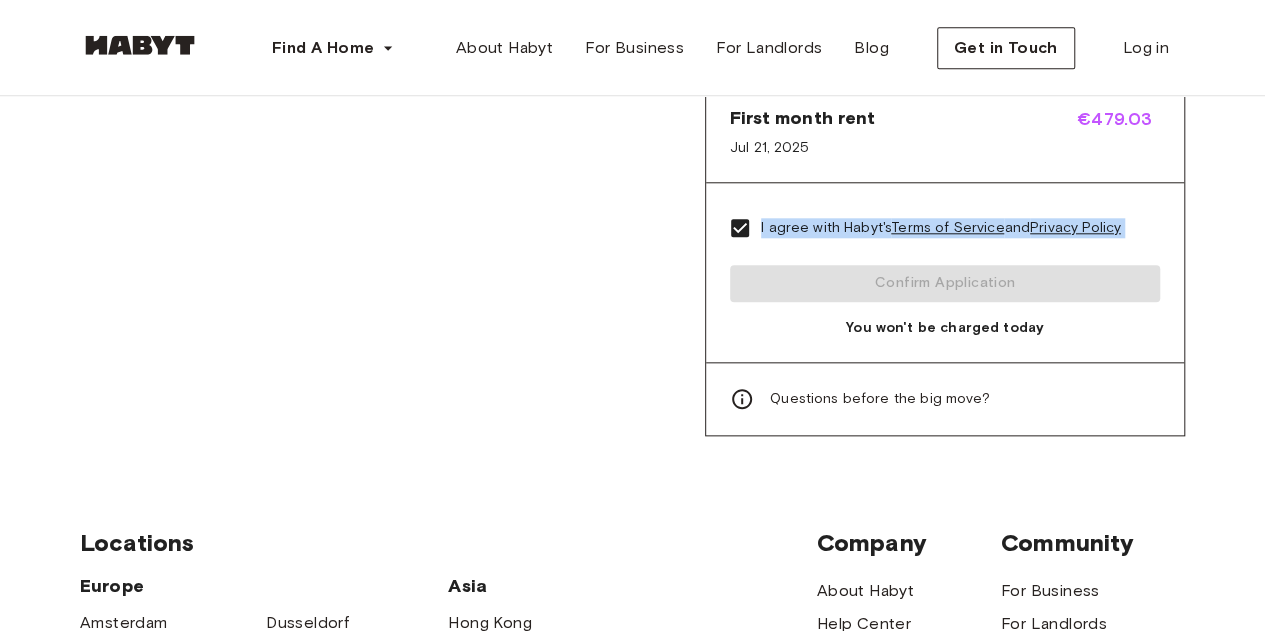 click on "I agree with Habyt's  Terms of Service  and  Privacy Policy Confirm Application You won't be charged today" at bounding box center (945, 272) 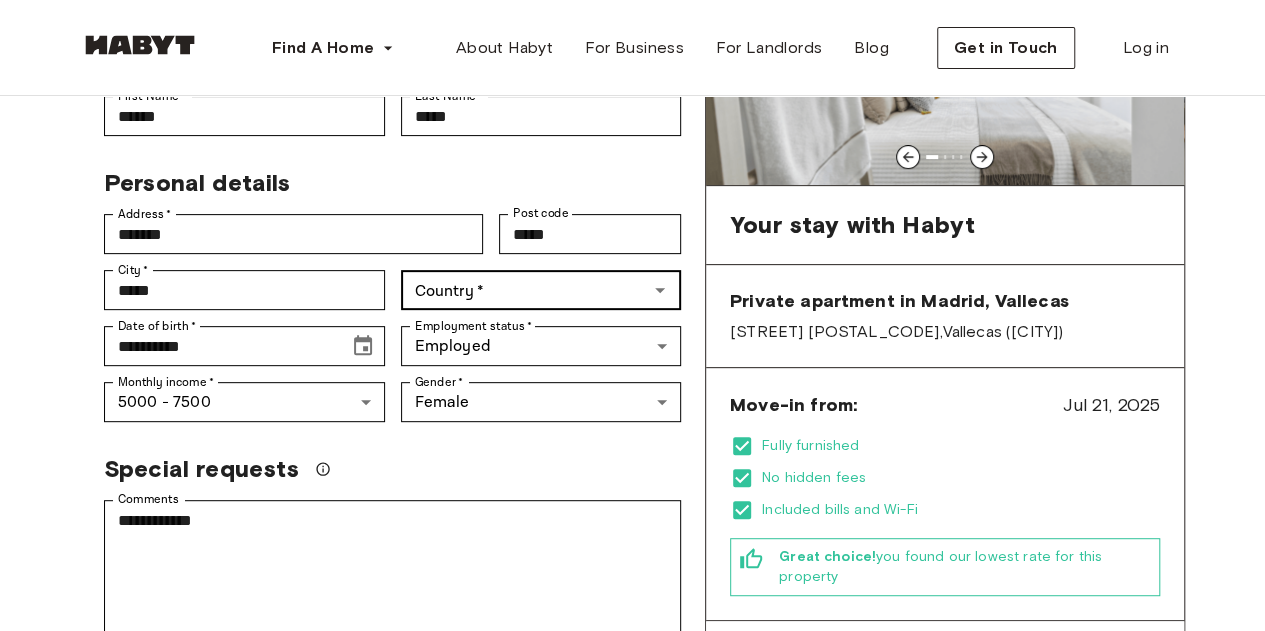 scroll, scrollTop: 233, scrollLeft: 0, axis: vertical 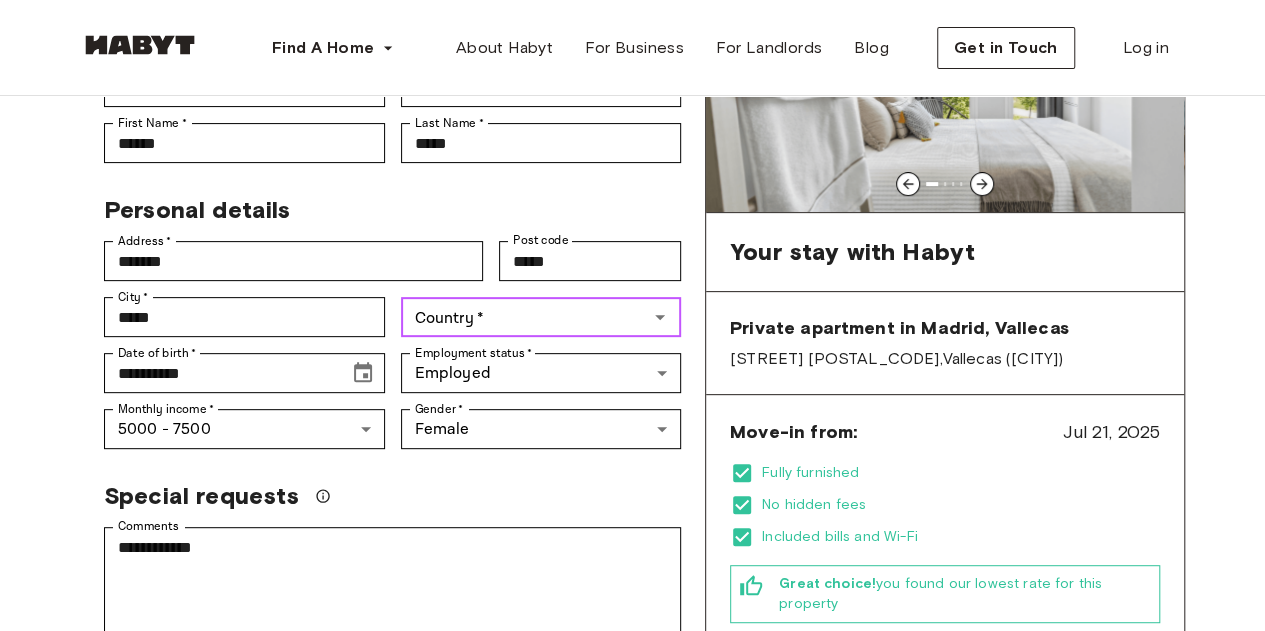 click on "Country   *" at bounding box center (525, 317) 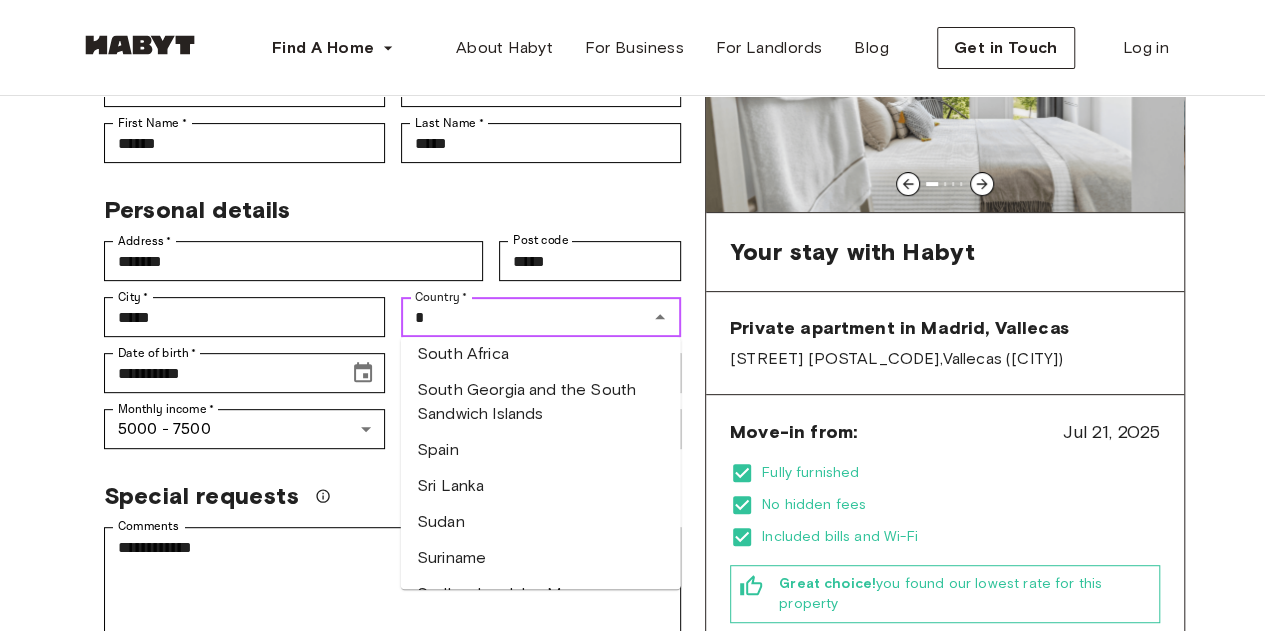scroll, scrollTop: 2566, scrollLeft: 0, axis: vertical 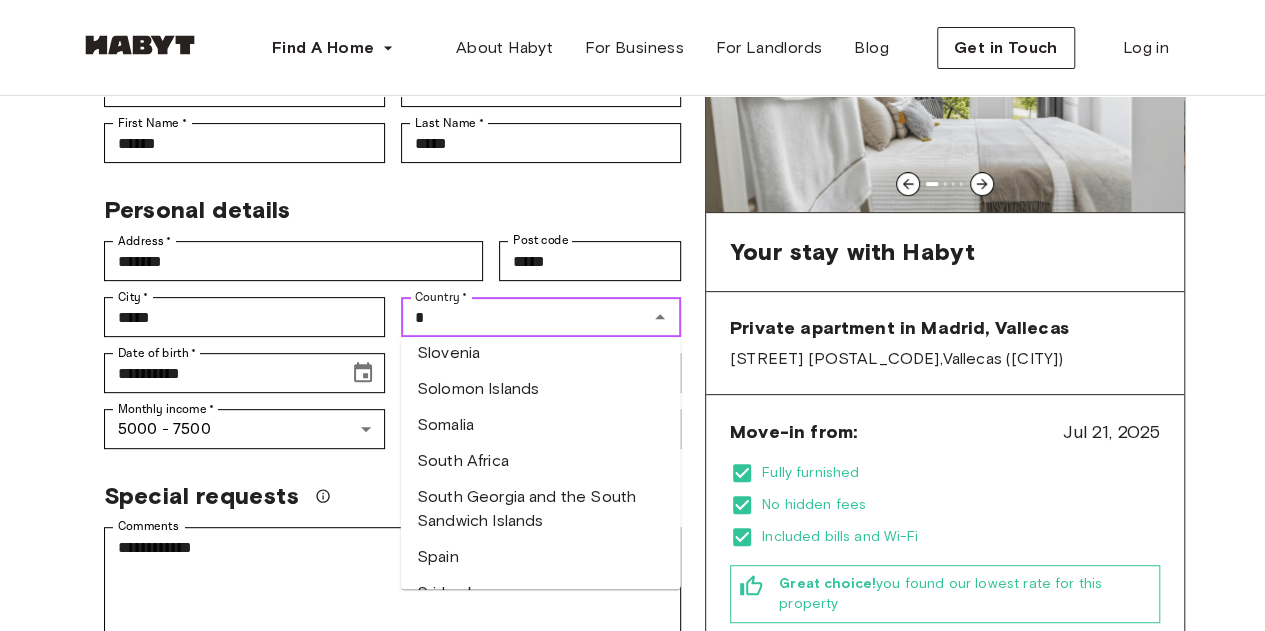 click on "Spain" at bounding box center (541, 557) 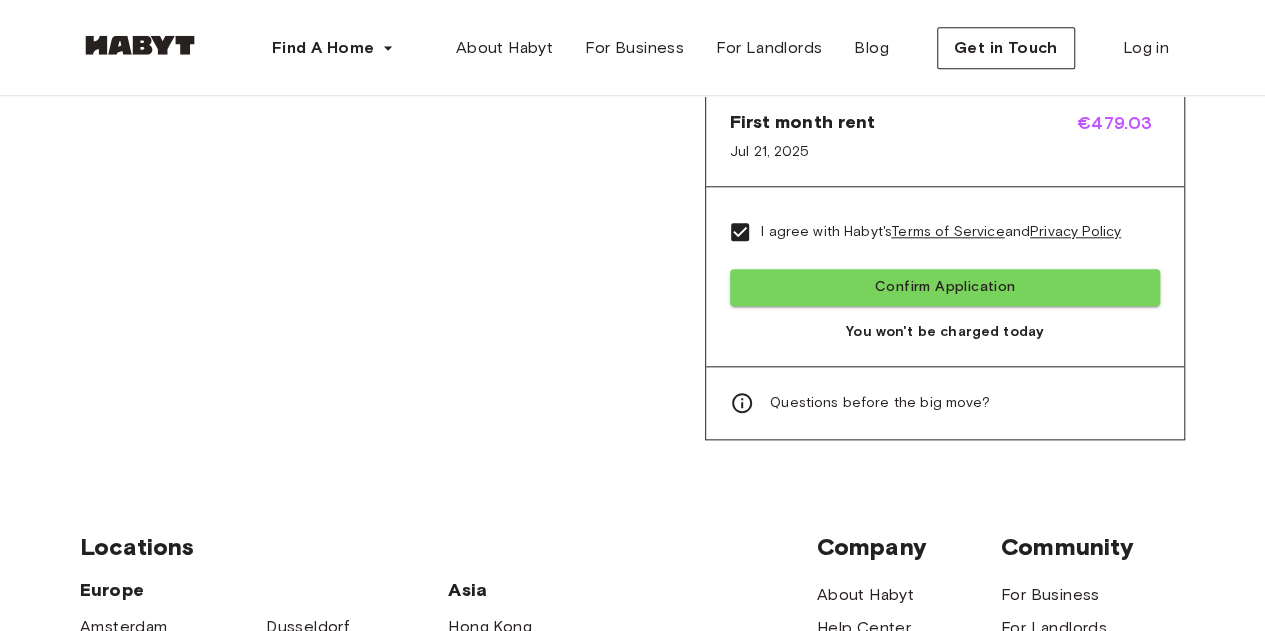 scroll, scrollTop: 933, scrollLeft: 0, axis: vertical 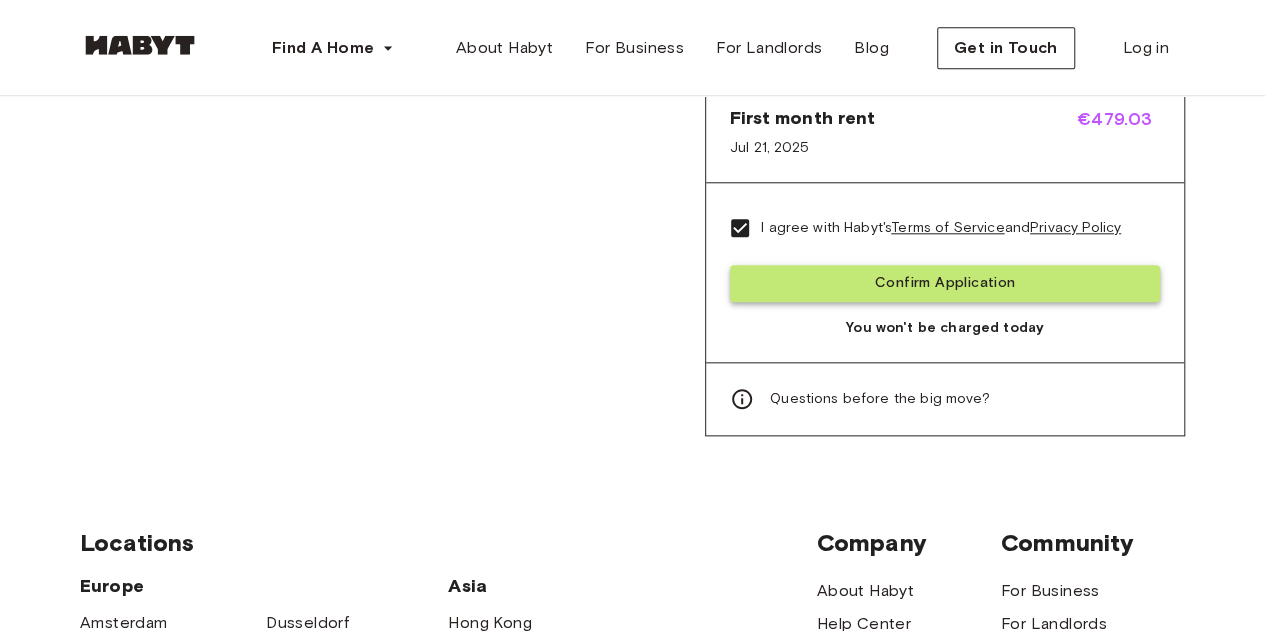type on "*****" 